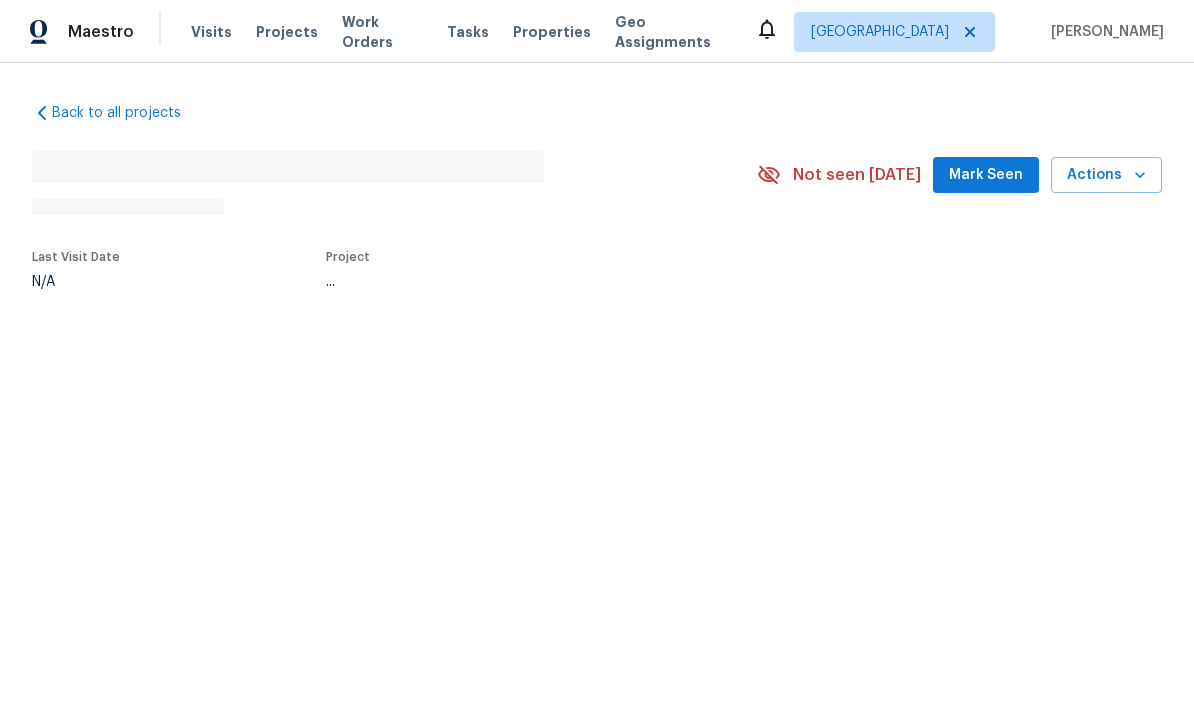 scroll, scrollTop: 0, scrollLeft: 0, axis: both 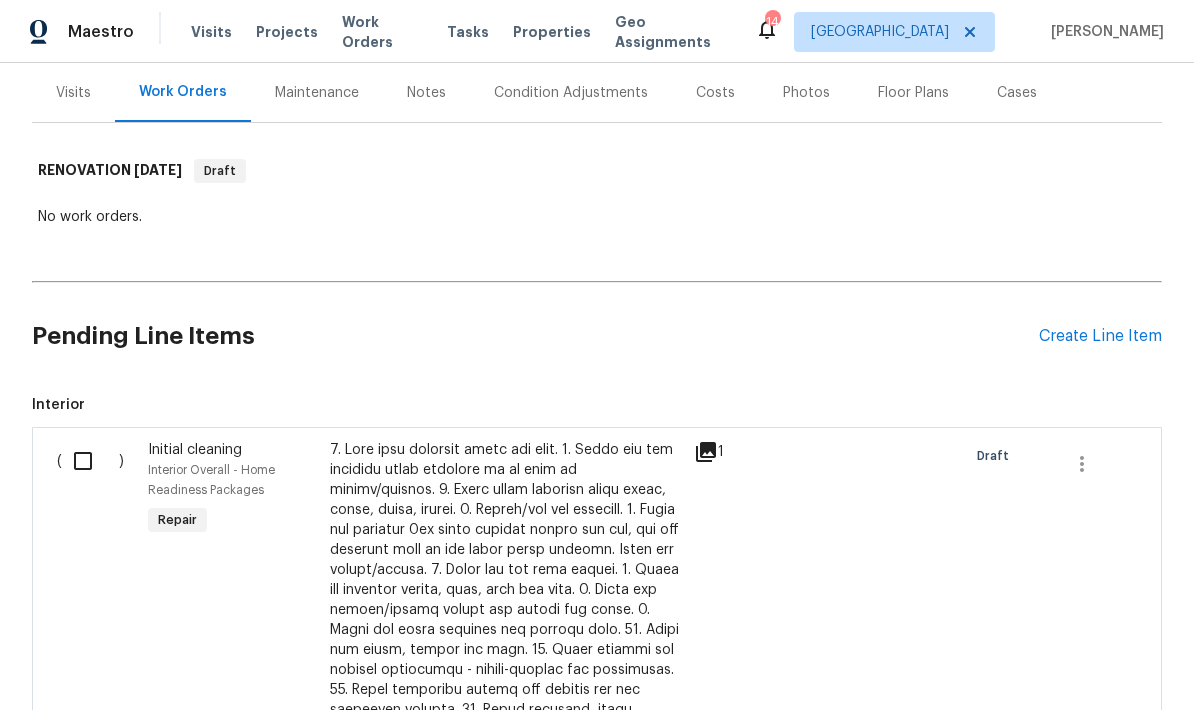 click at bounding box center [90, 461] 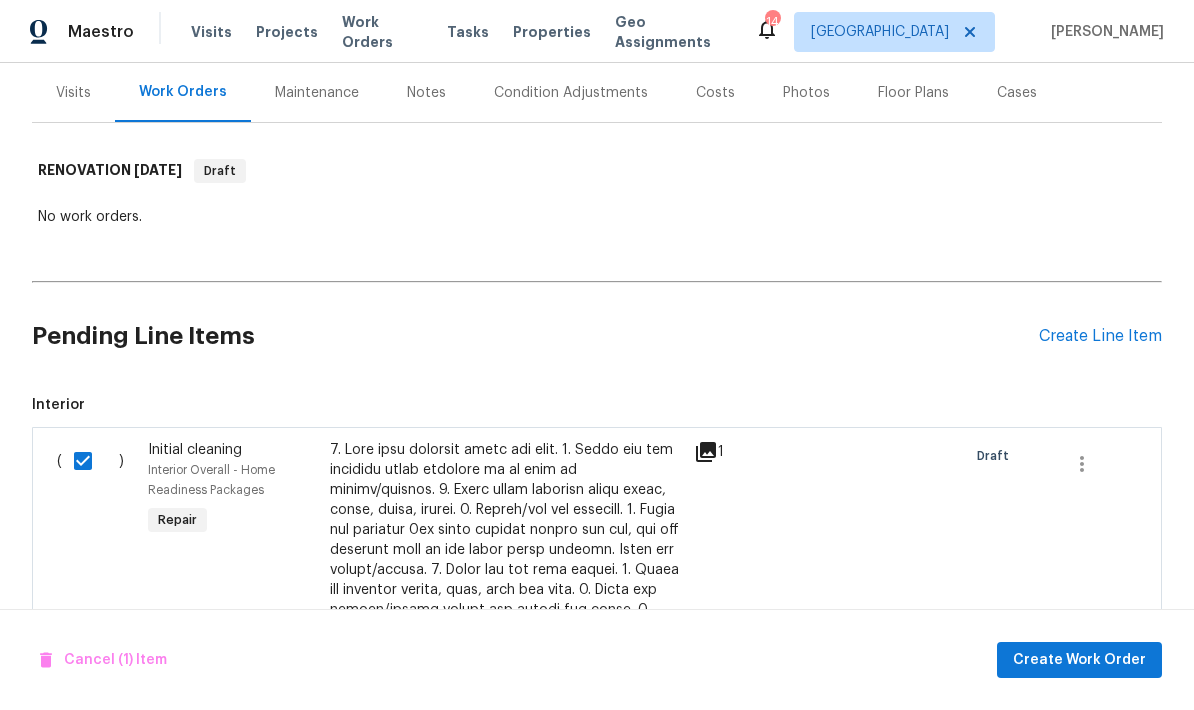 click on "Cancel (1) Item Create Work Order" at bounding box center (597, 660) 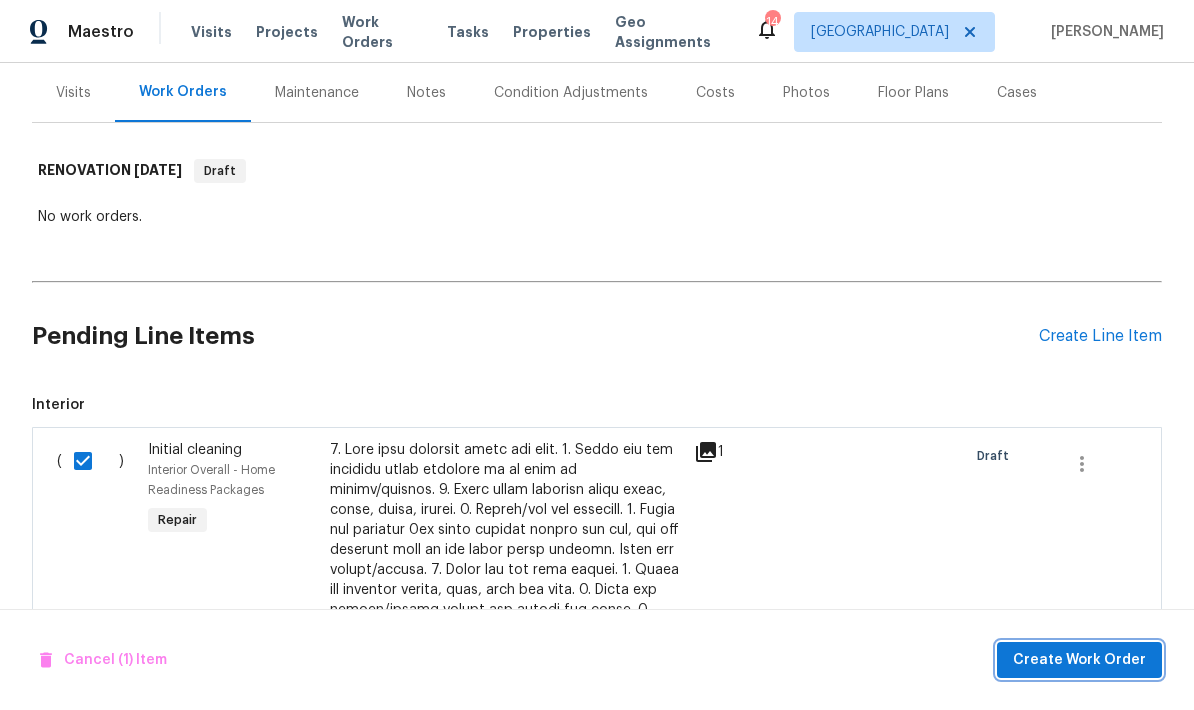 click on "Create Work Order" at bounding box center [1079, 660] 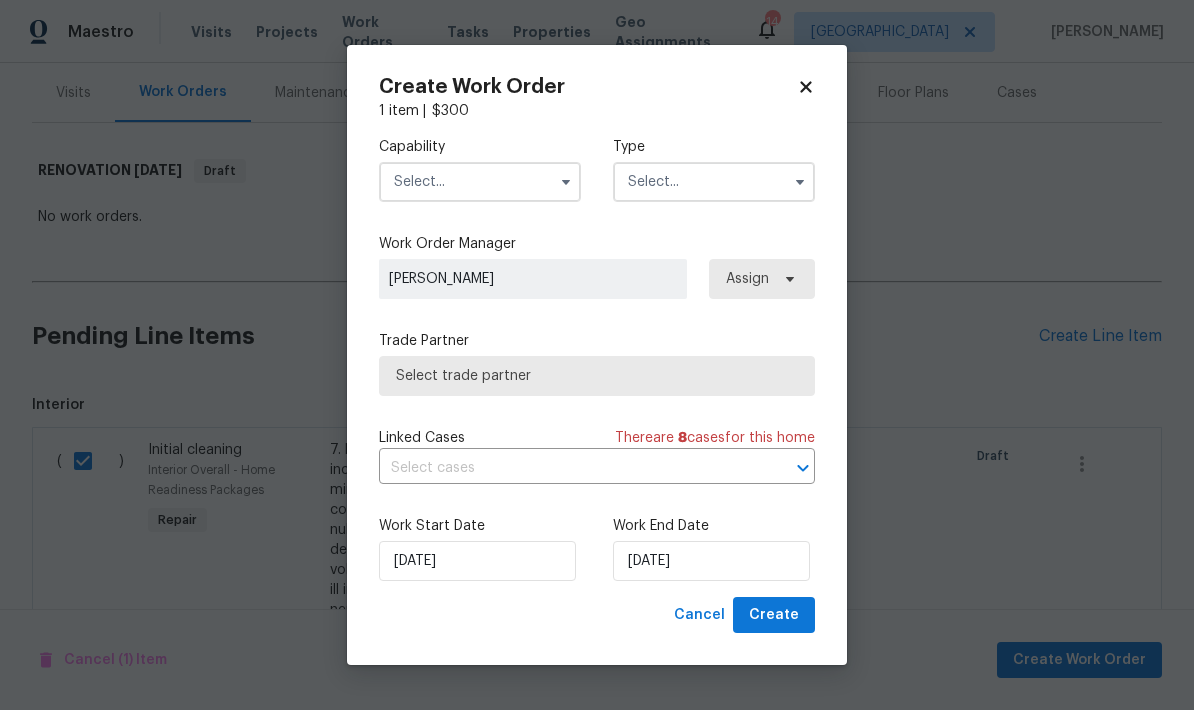 click at bounding box center [480, 182] 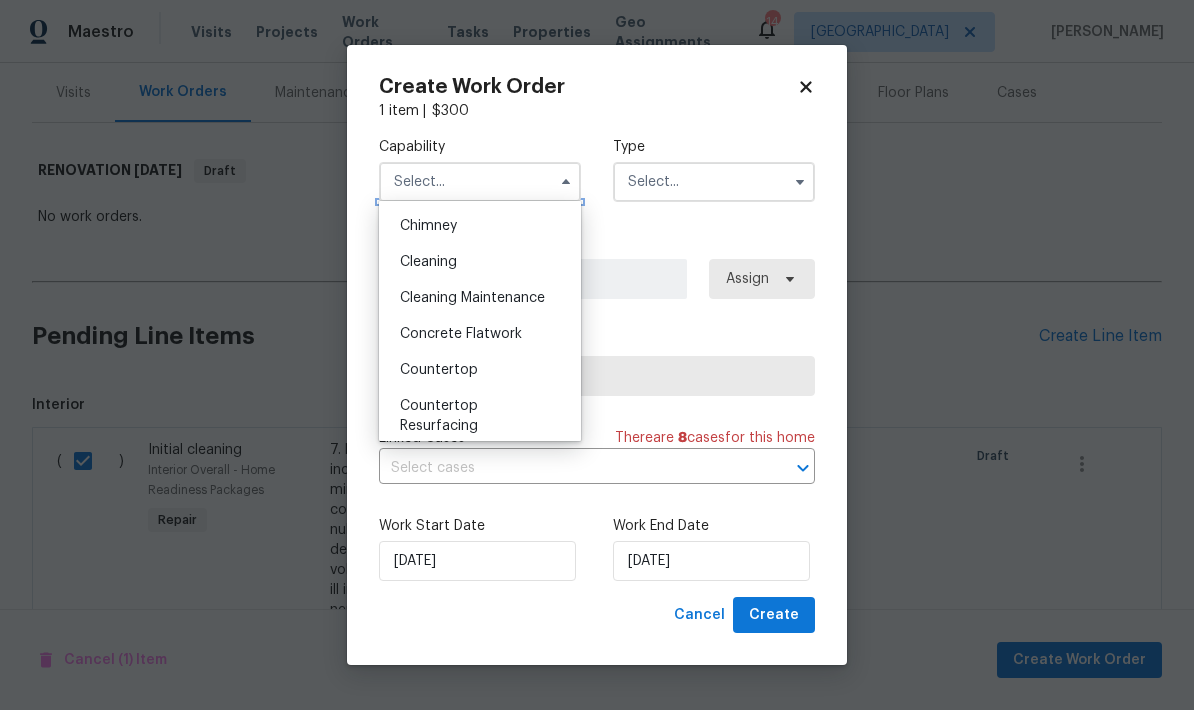 scroll, scrollTop: 248, scrollLeft: 0, axis: vertical 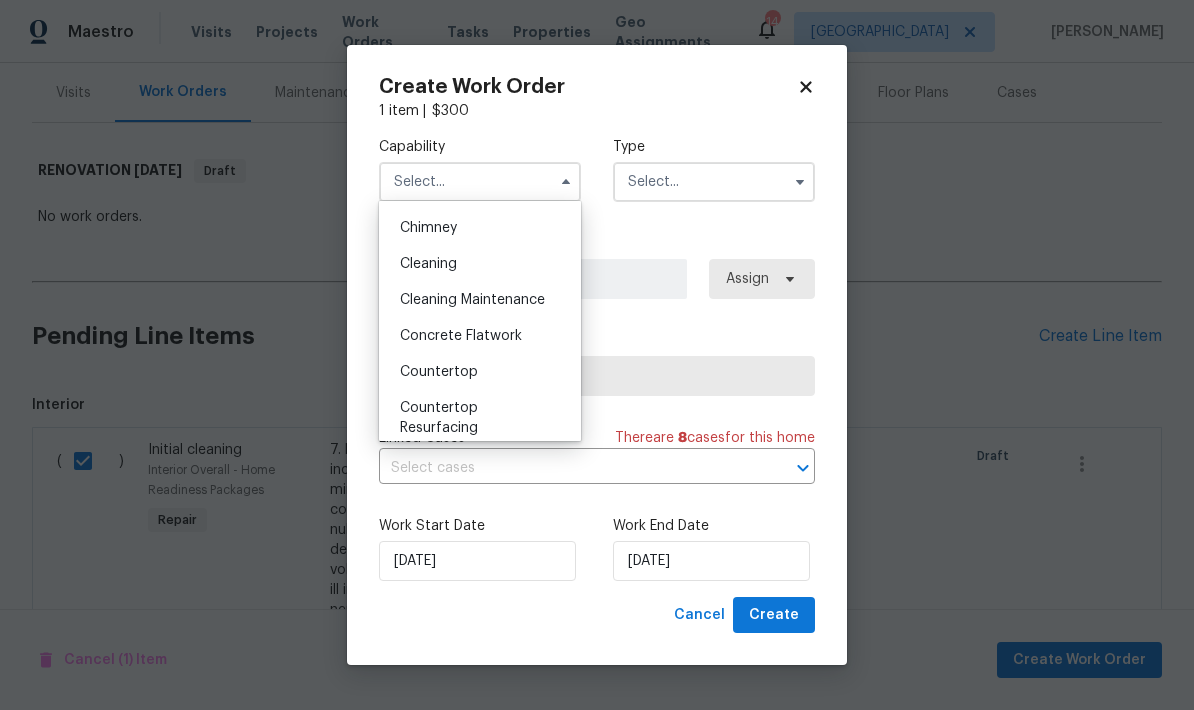 click on "Cleaning" at bounding box center (480, 264) 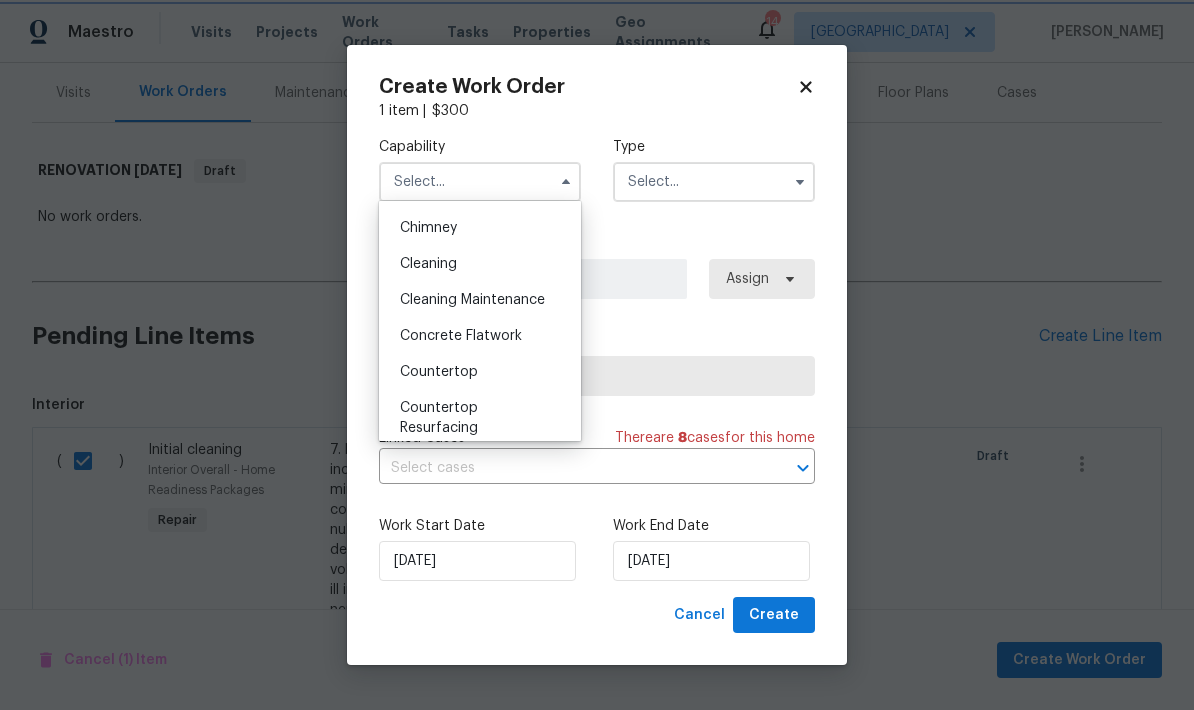 type on "Cleaning" 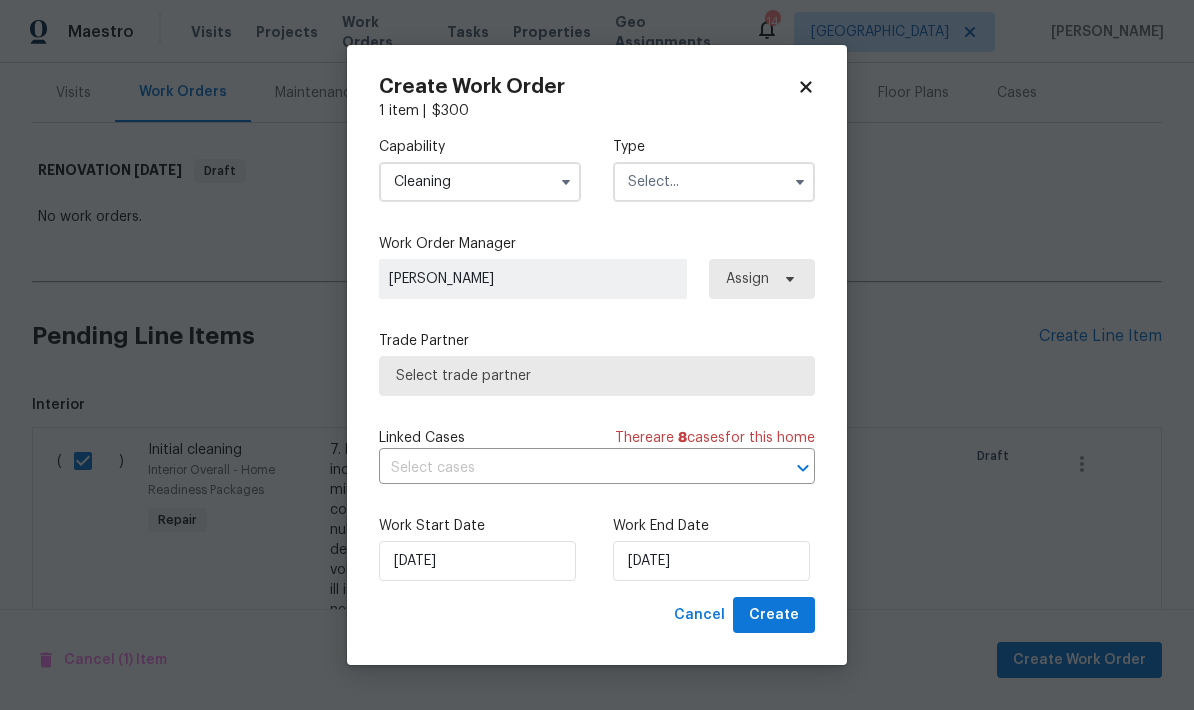 click at bounding box center (714, 182) 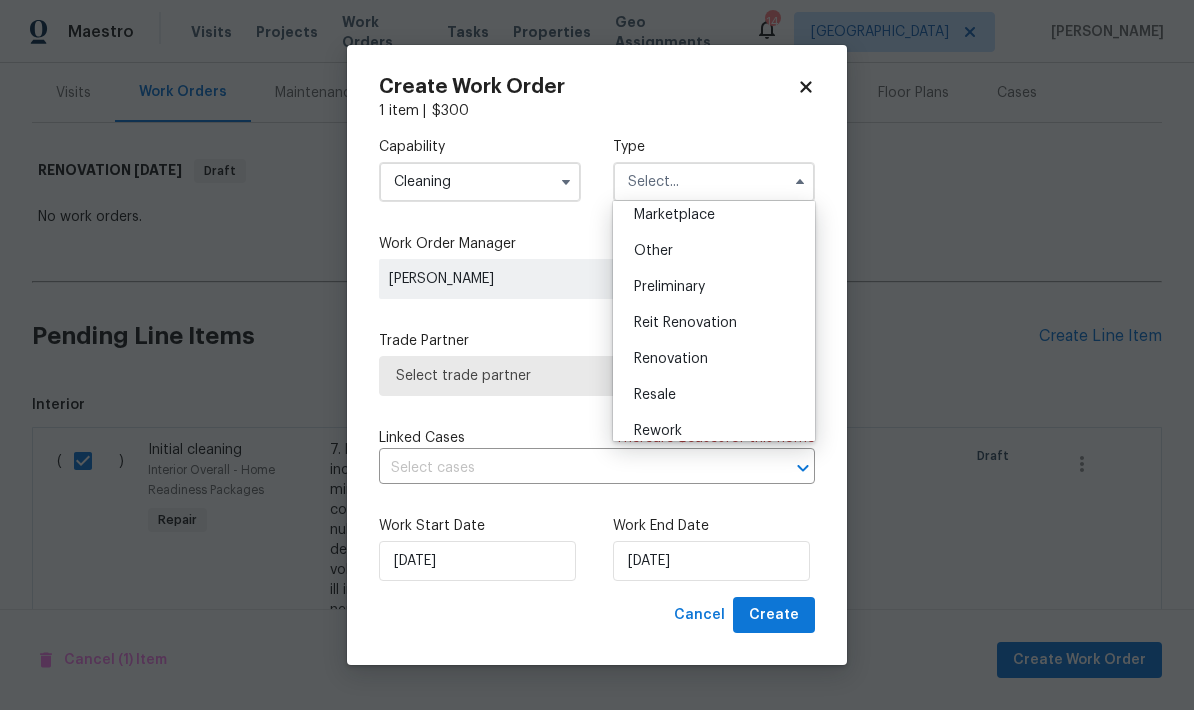 scroll, scrollTop: 375, scrollLeft: 0, axis: vertical 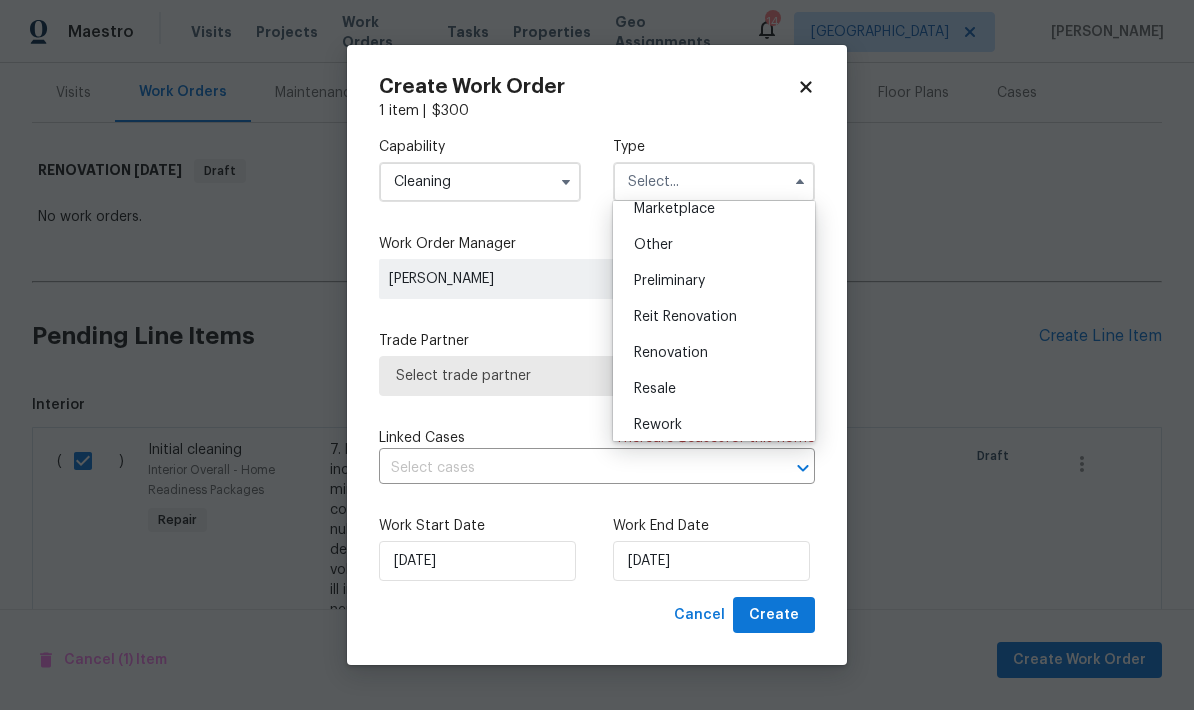 click on "Renovation" at bounding box center (714, 353) 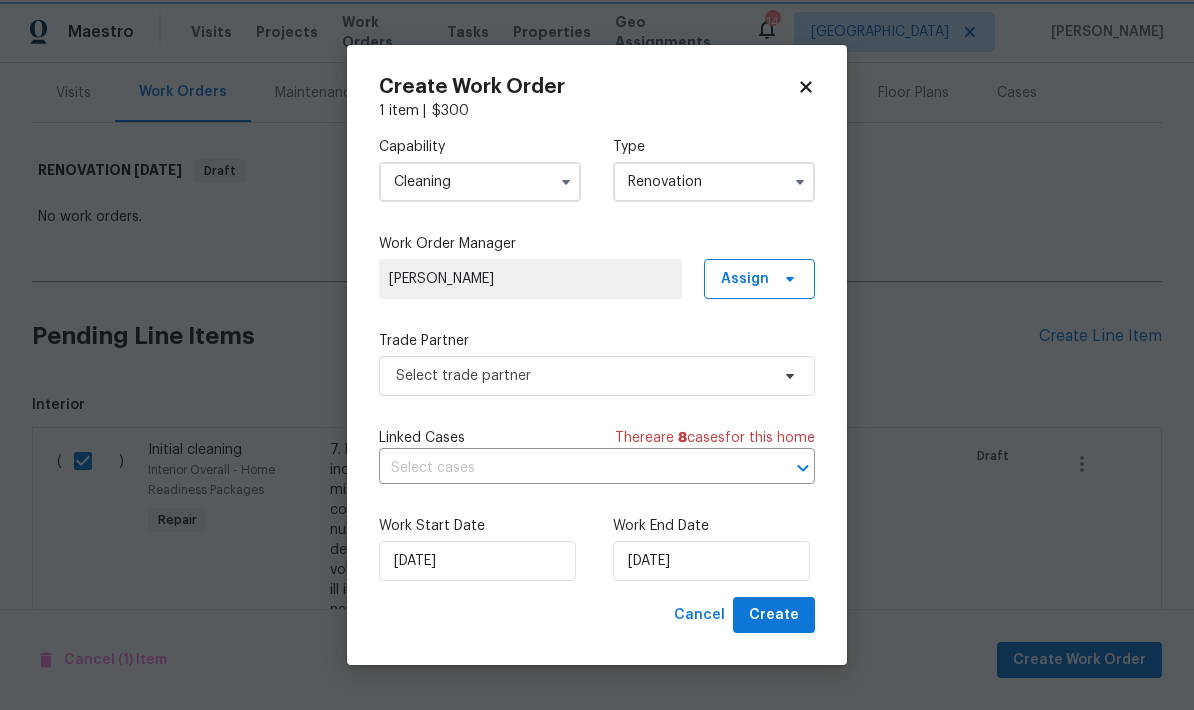 scroll, scrollTop: 0, scrollLeft: 0, axis: both 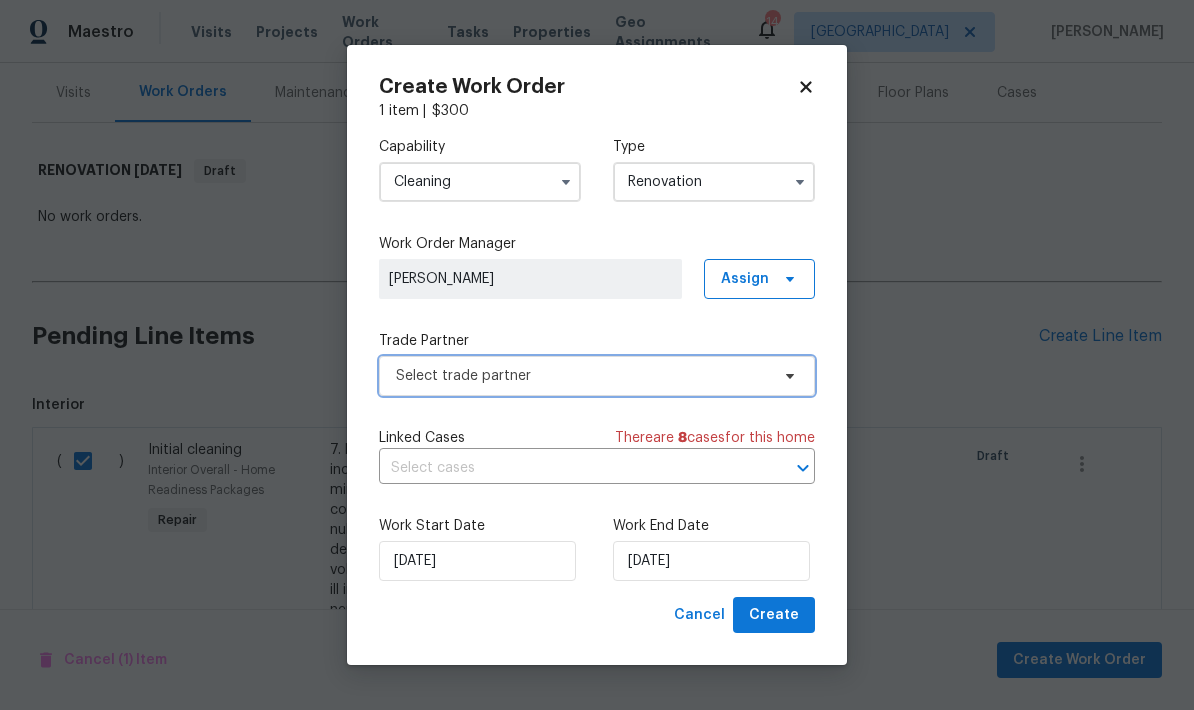 click on "Select trade partner" at bounding box center [597, 376] 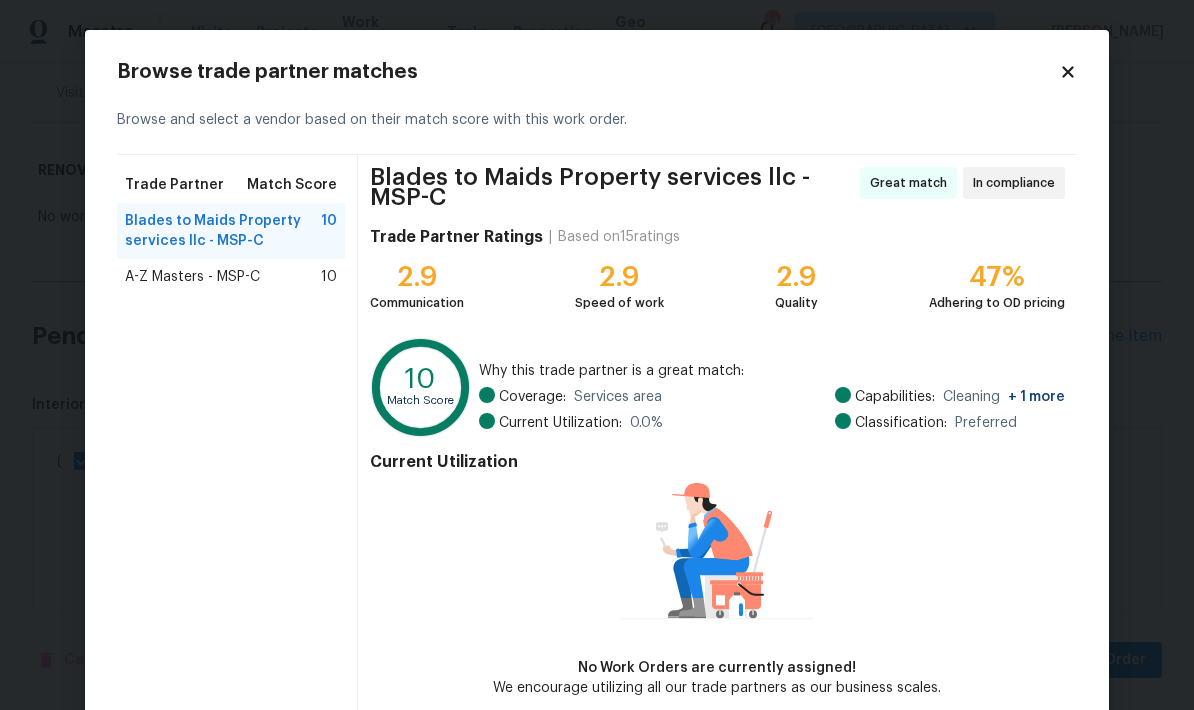 click on "A-Z Masters - MSP-C 10" at bounding box center (231, 277) 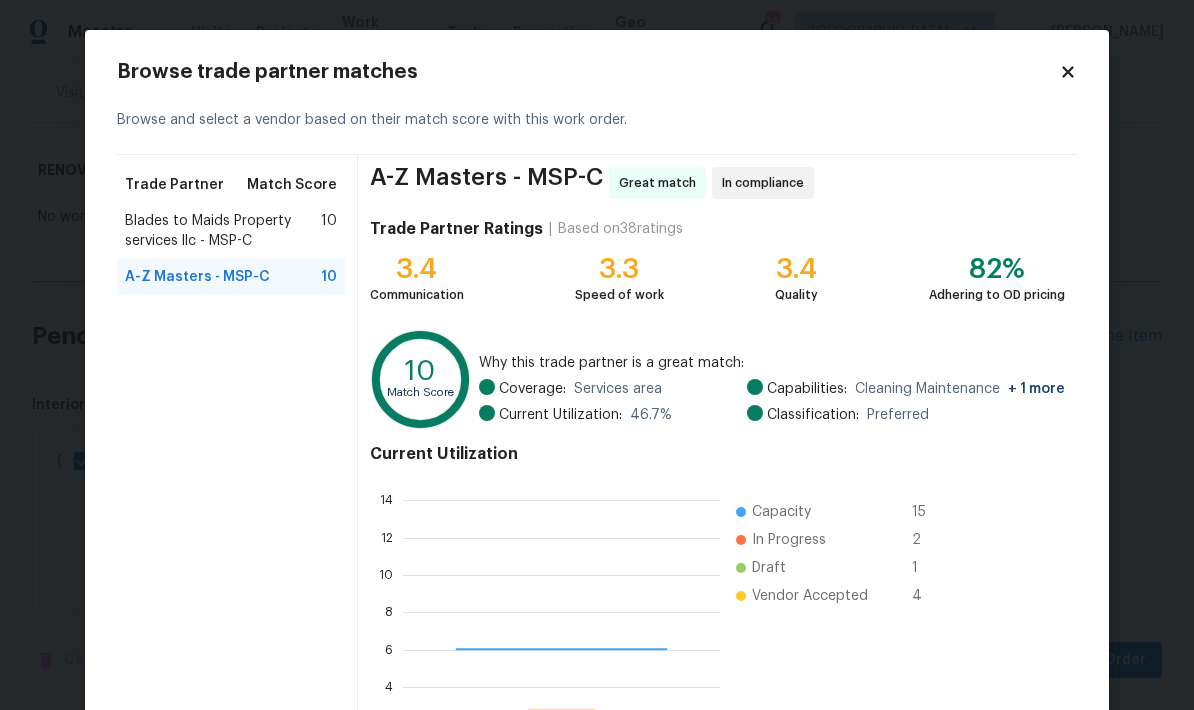 scroll, scrollTop: 2, scrollLeft: 2, axis: both 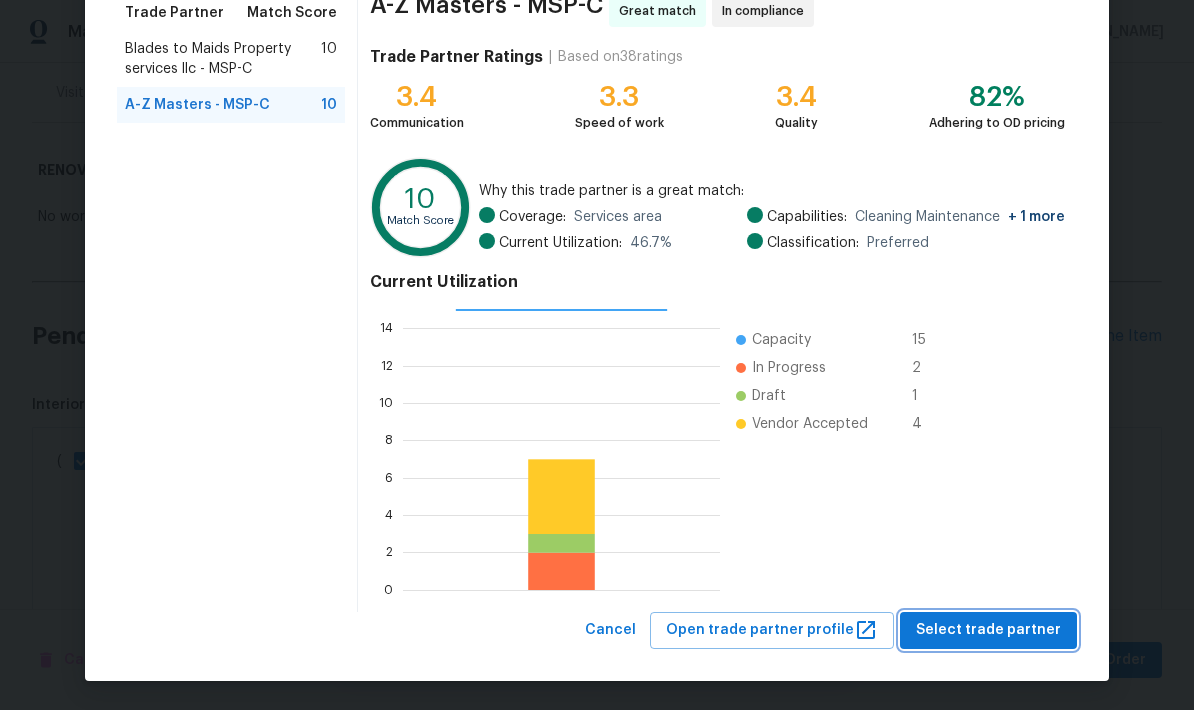 click on "Select trade partner" at bounding box center [988, 630] 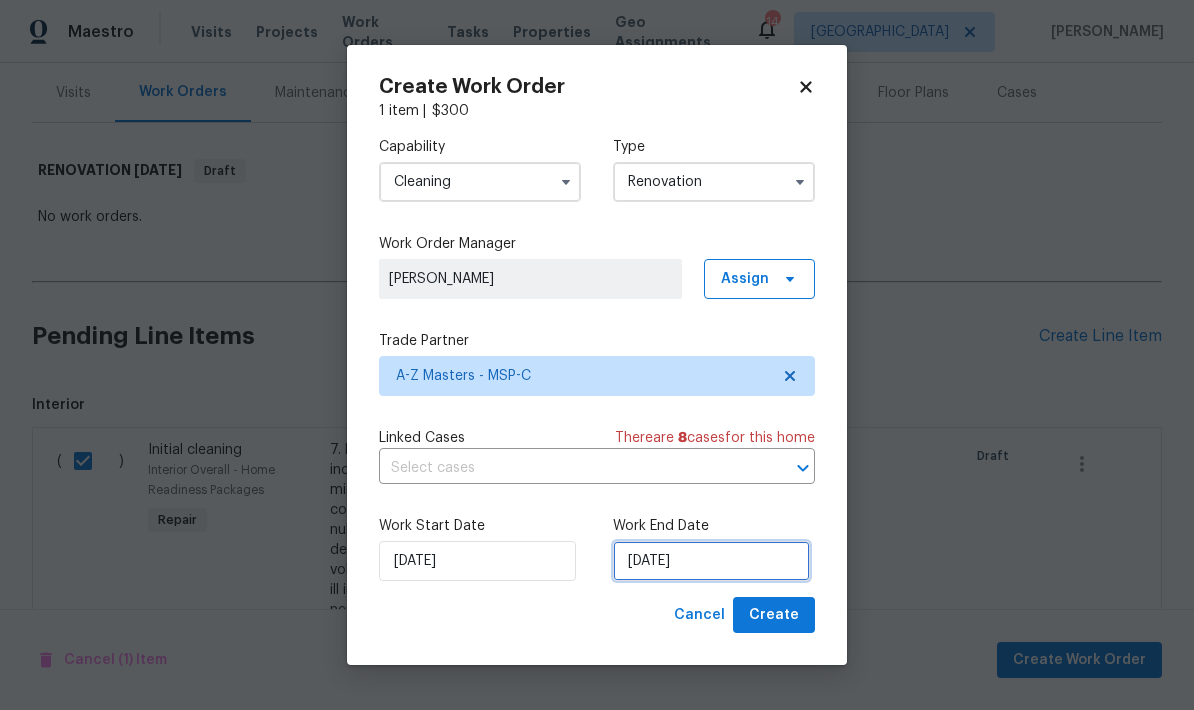click on "[DATE]" at bounding box center [711, 561] 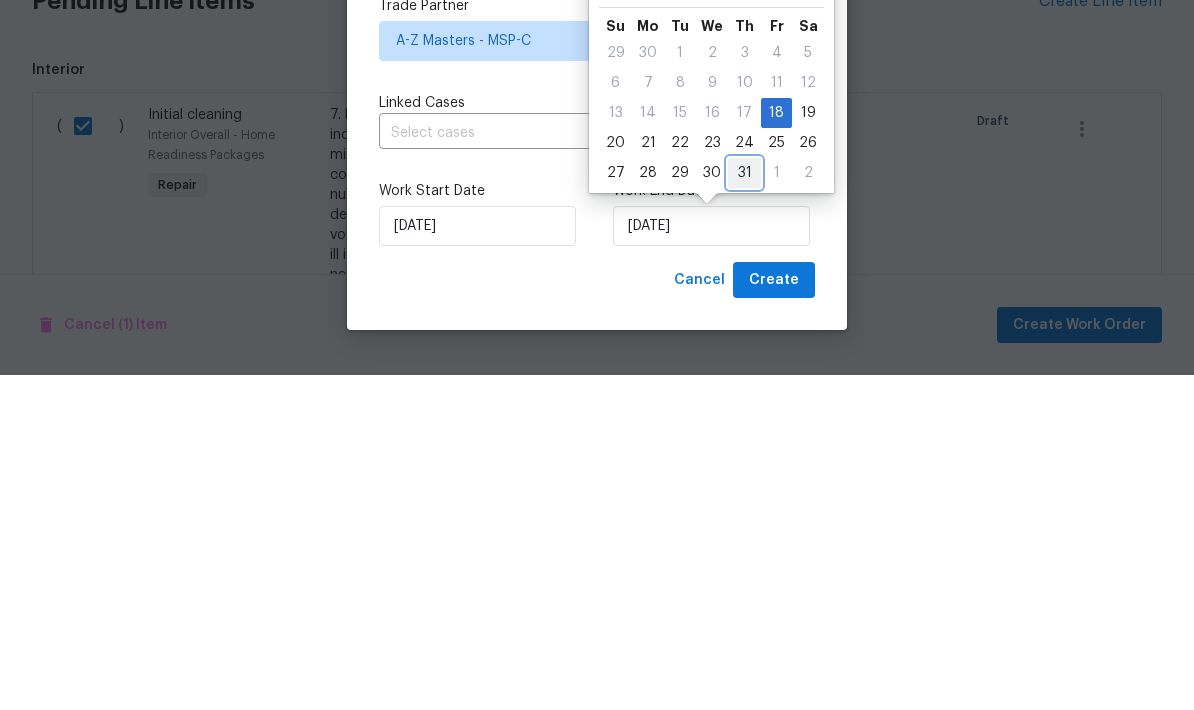 click on "31" at bounding box center (744, 508) 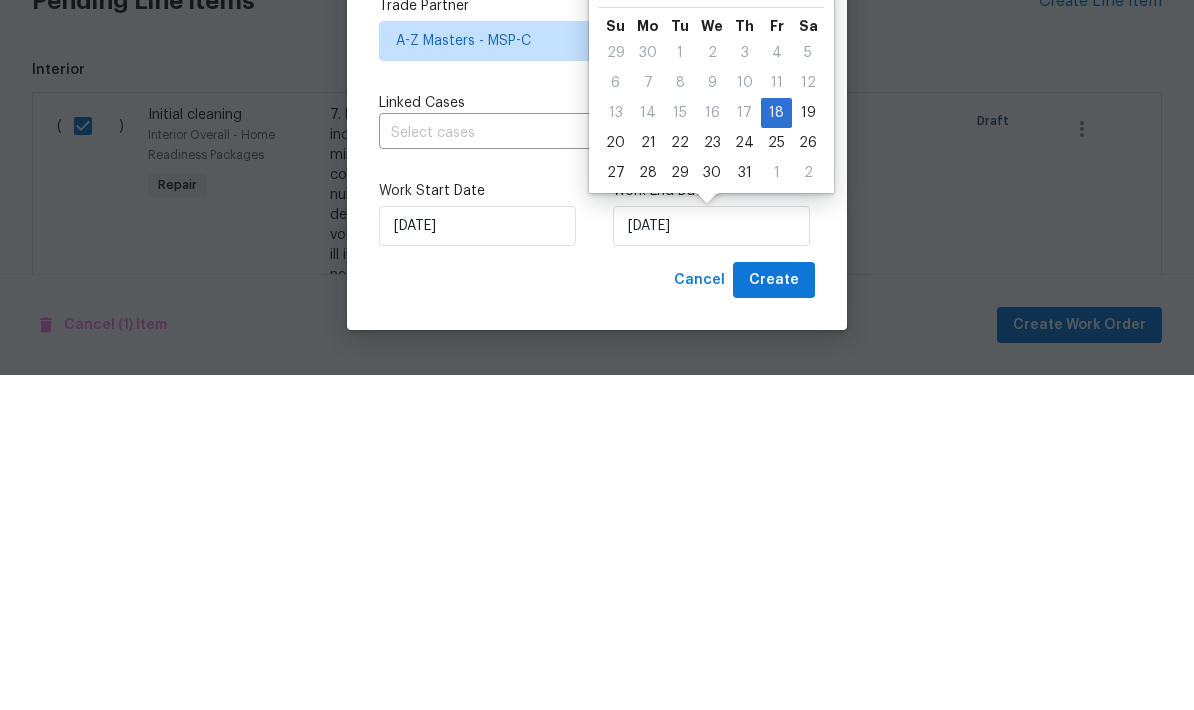 type on "[DATE]" 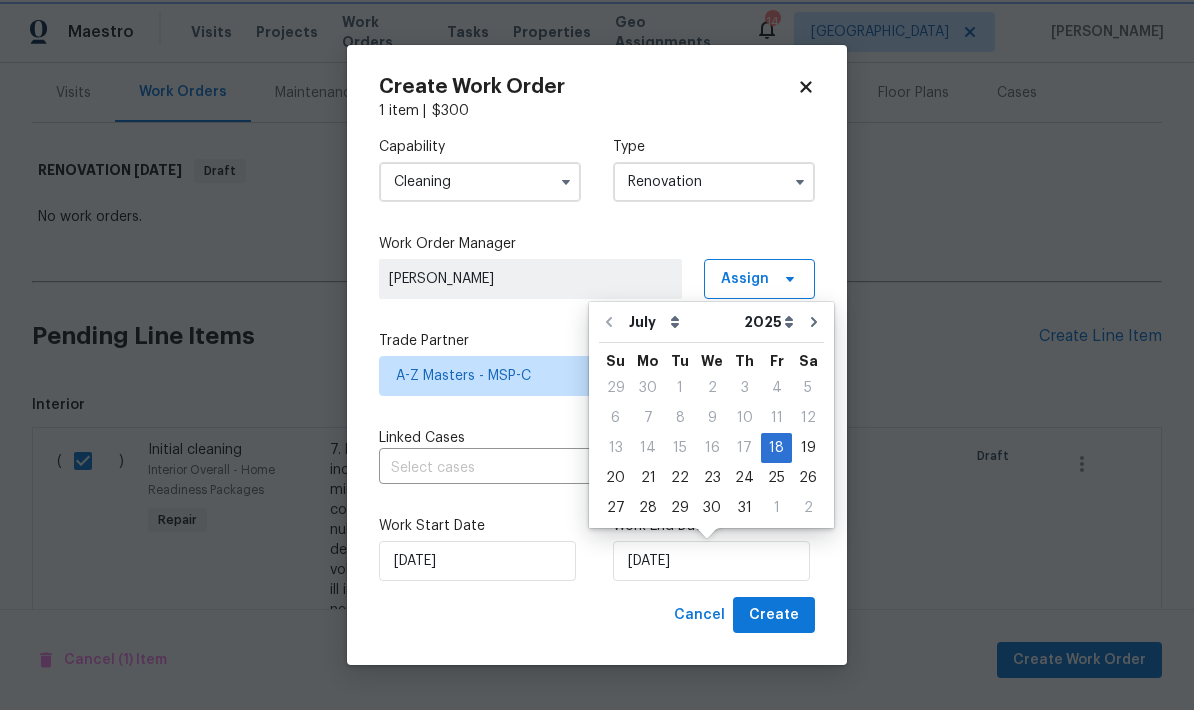 scroll, scrollTop: 0, scrollLeft: 0, axis: both 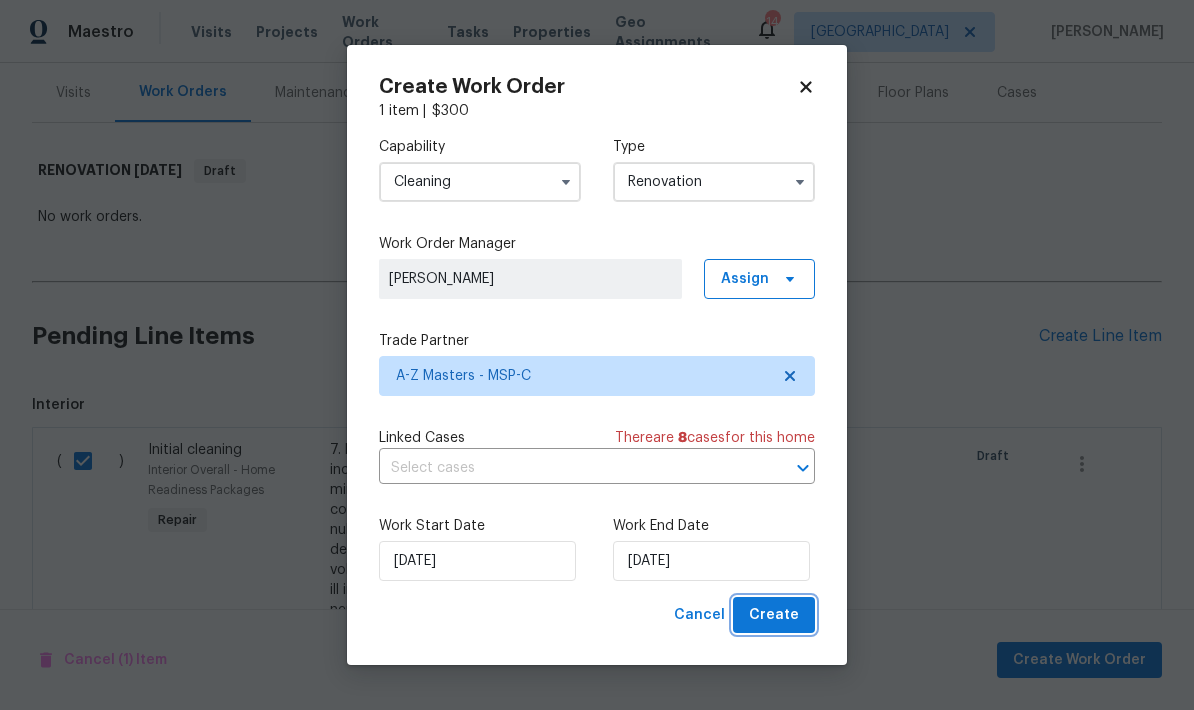 click on "Create" at bounding box center [774, 615] 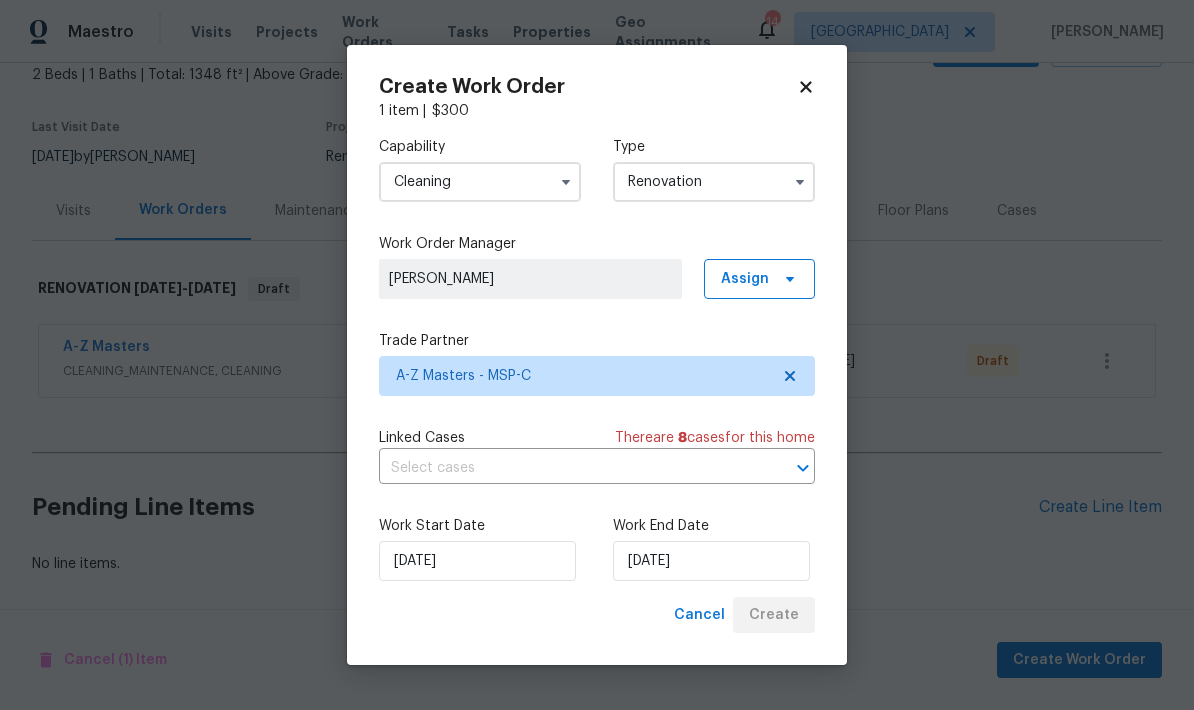 scroll, scrollTop: 41, scrollLeft: 0, axis: vertical 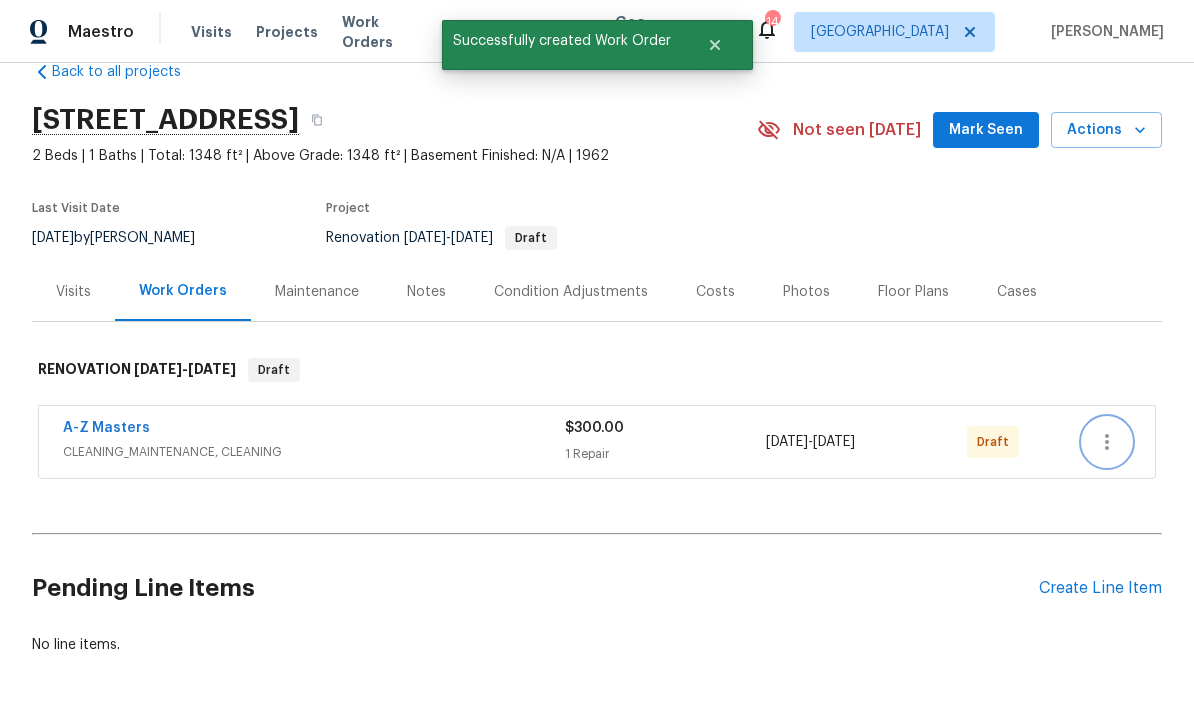 click 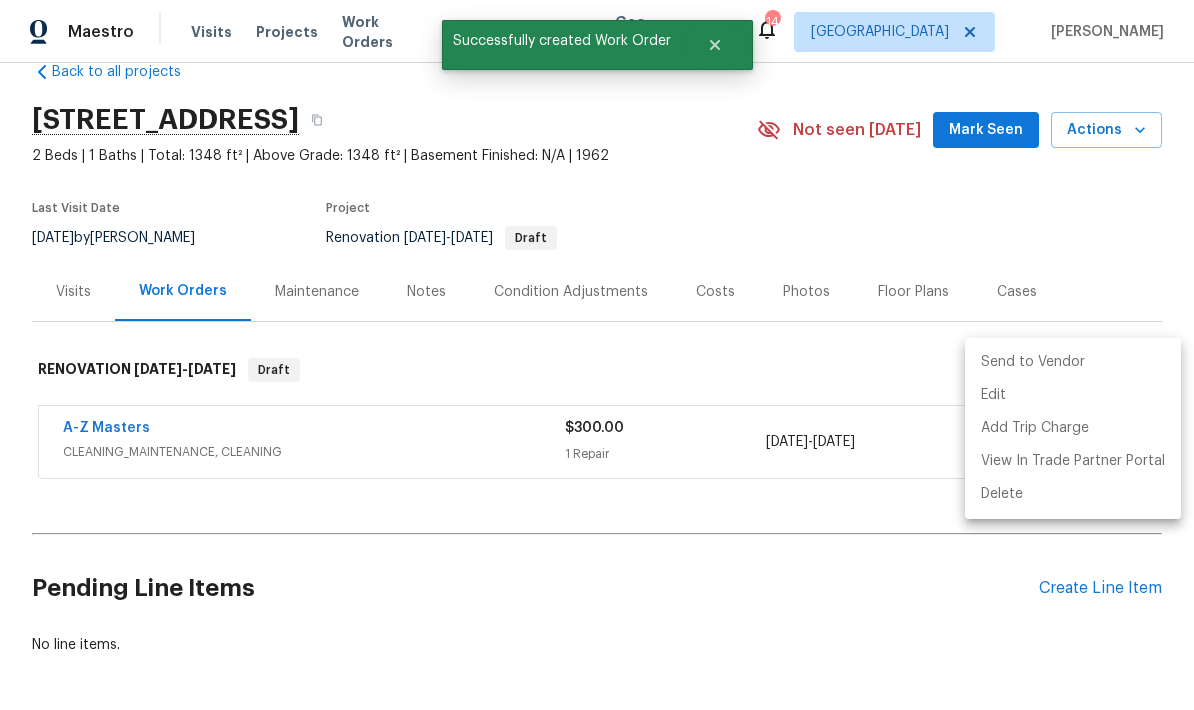 click at bounding box center (597, 355) 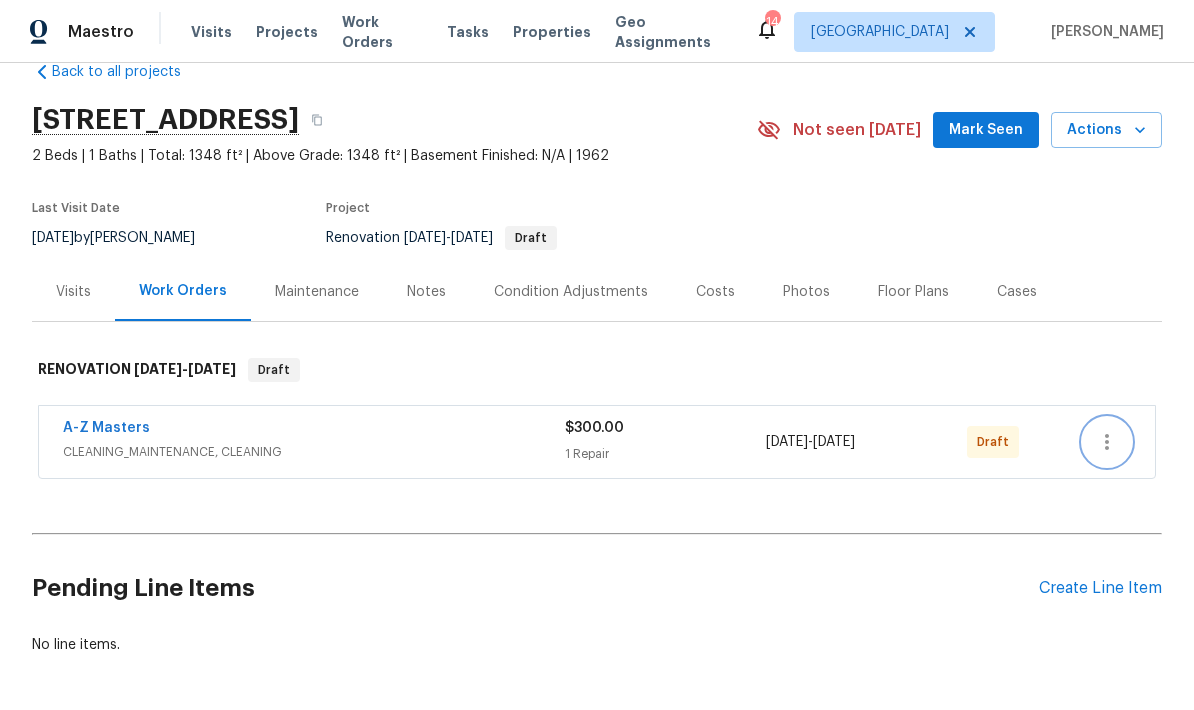 click 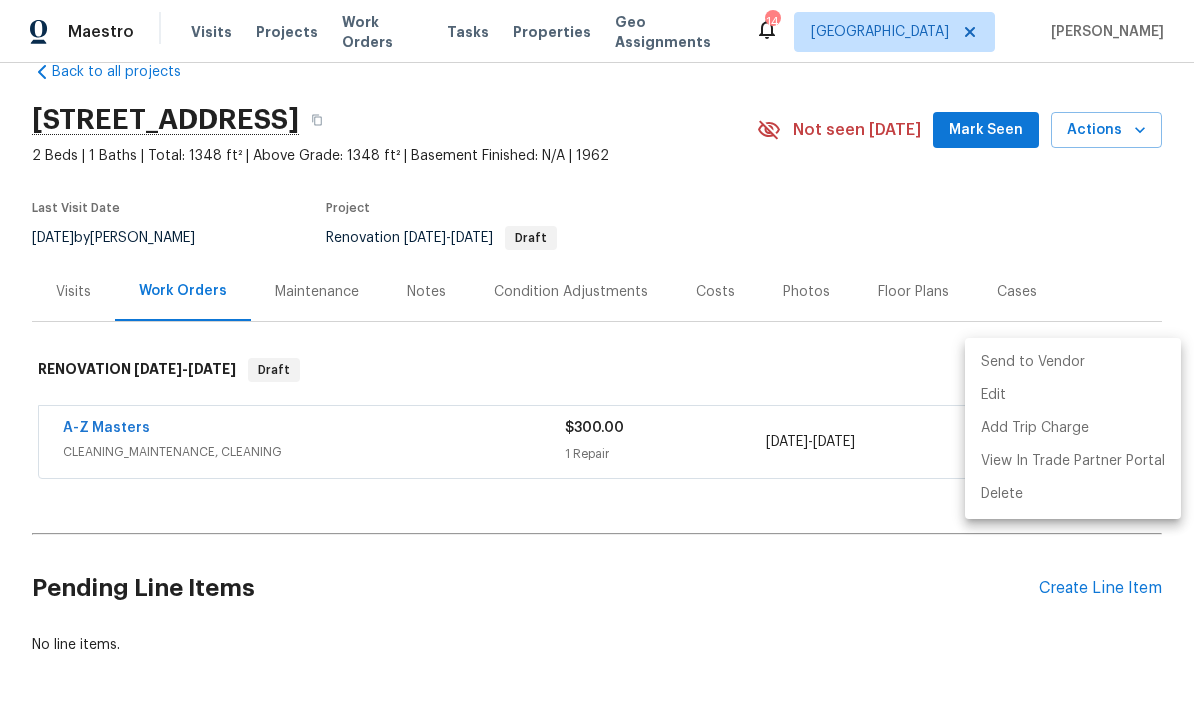 click at bounding box center [597, 355] 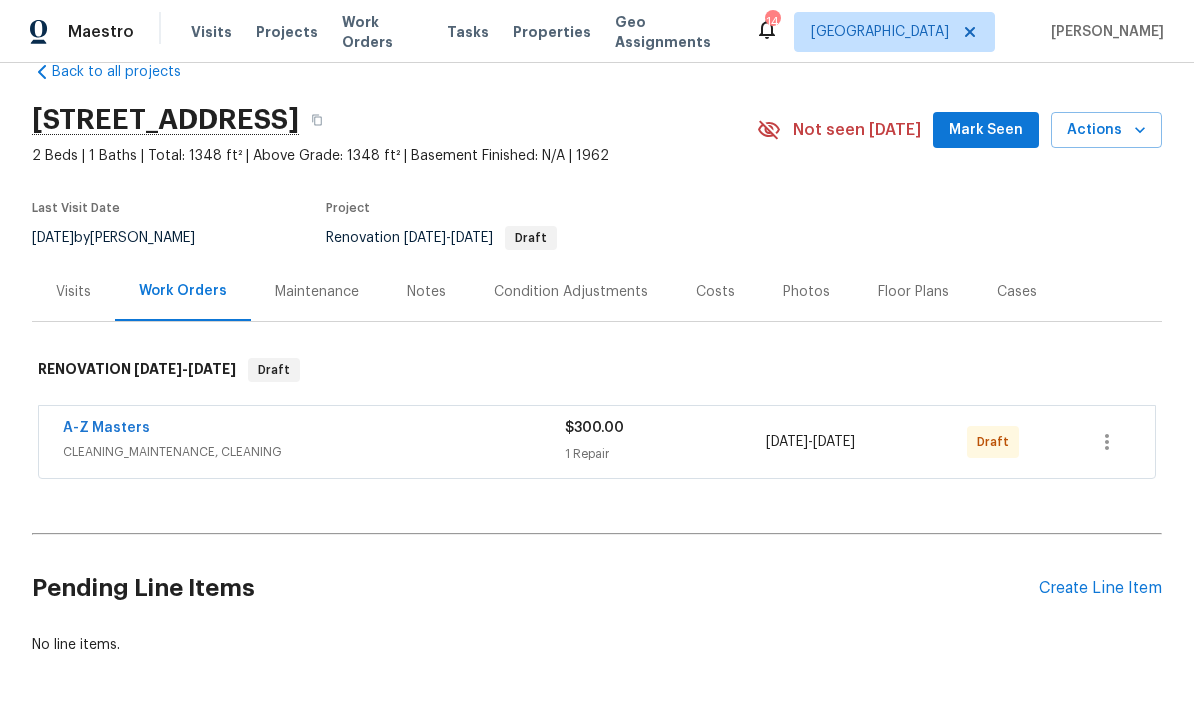 click on "CLEANING_MAINTENANCE, CLEANING" at bounding box center (314, 452) 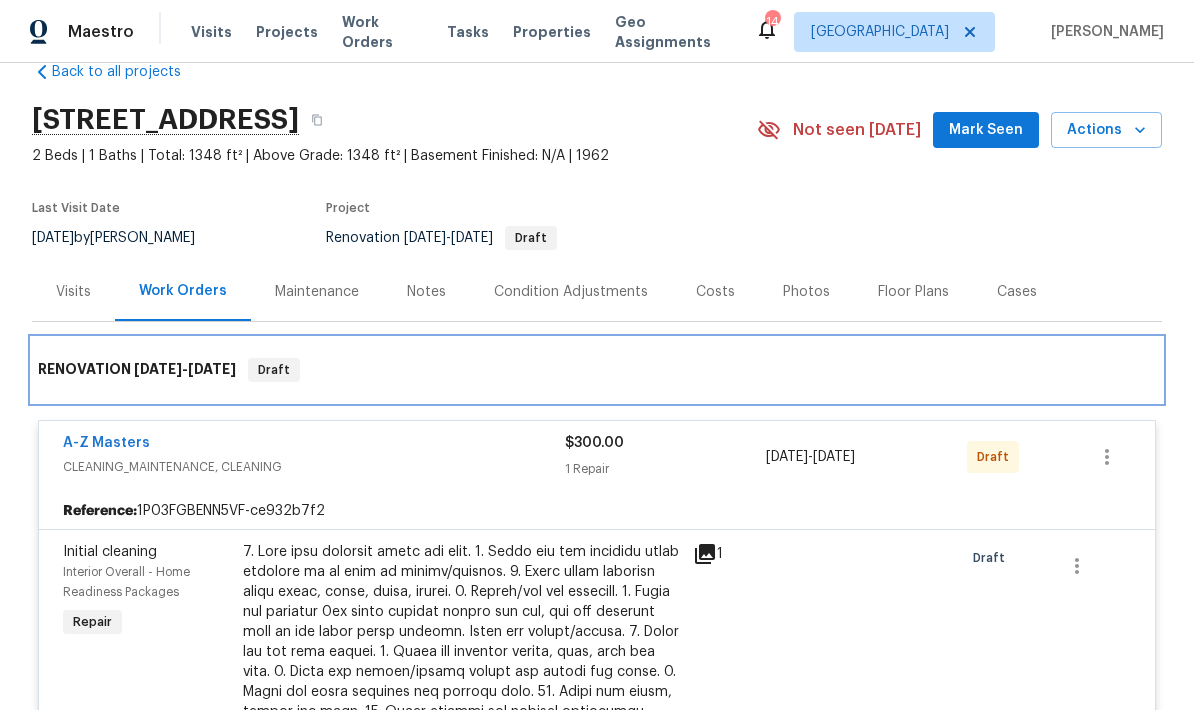 click on "RENOVATION   [DATE]  -  [DATE] Draft" at bounding box center (597, 370) 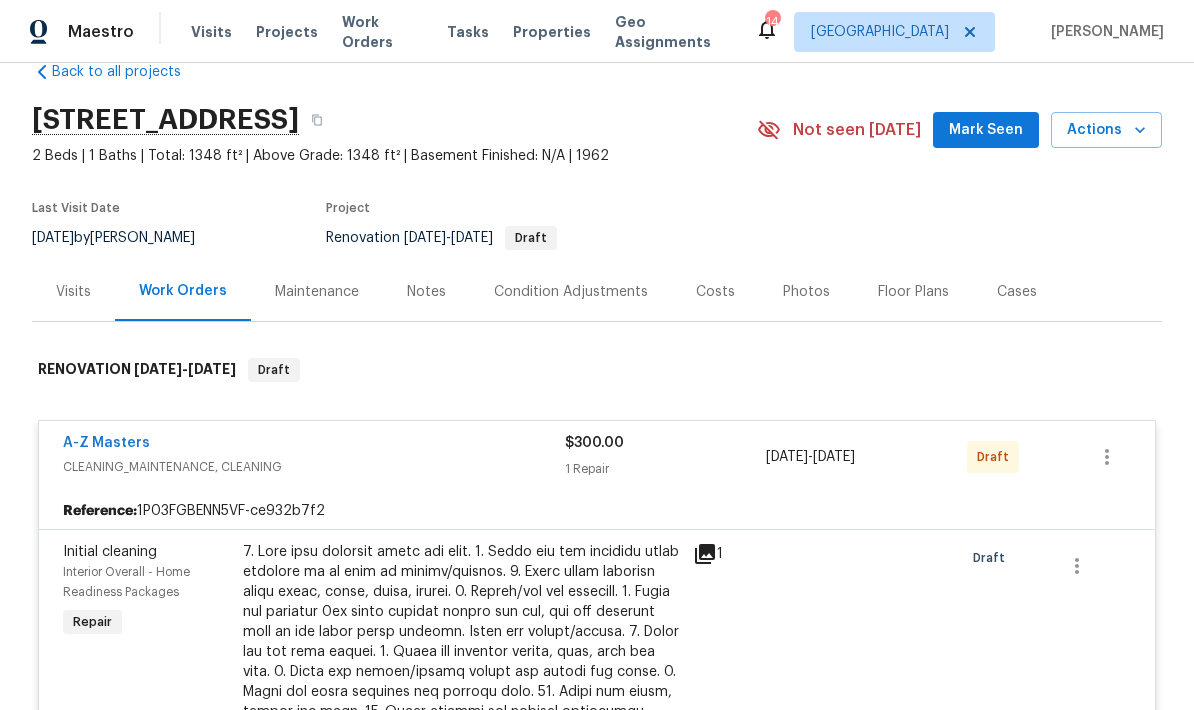 click on "A-Z Masters" at bounding box center [106, 443] 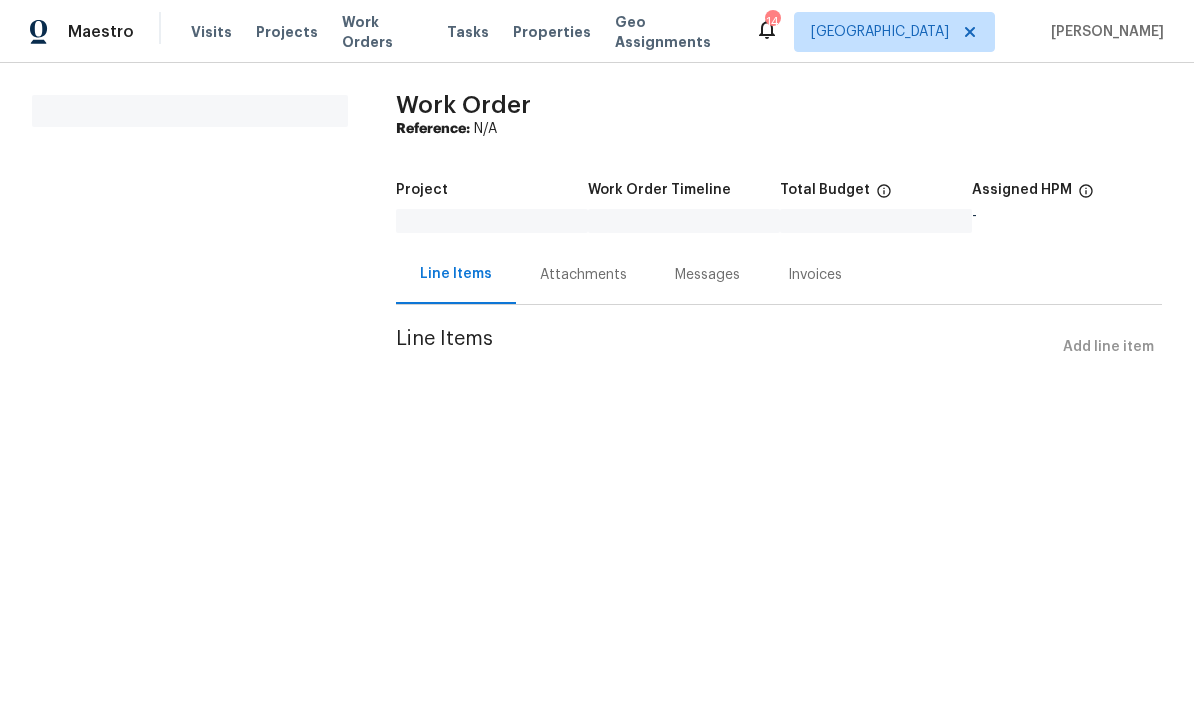 scroll, scrollTop: 0, scrollLeft: 0, axis: both 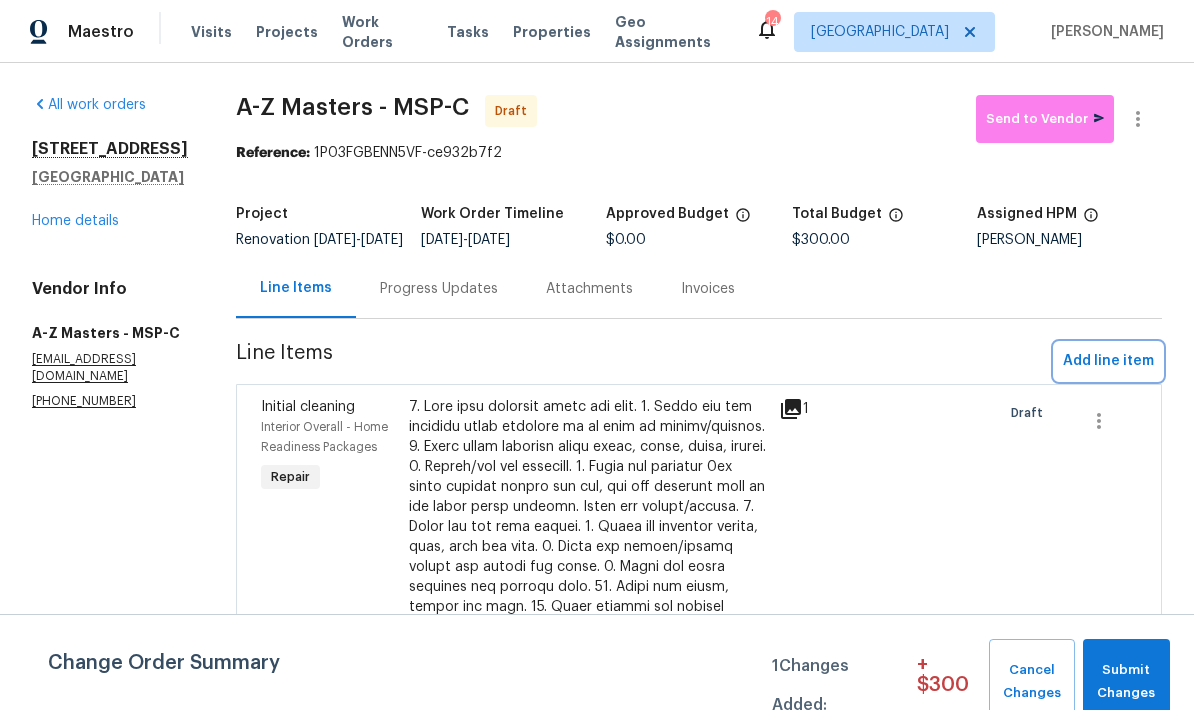 click on "Add line item" at bounding box center [1108, 361] 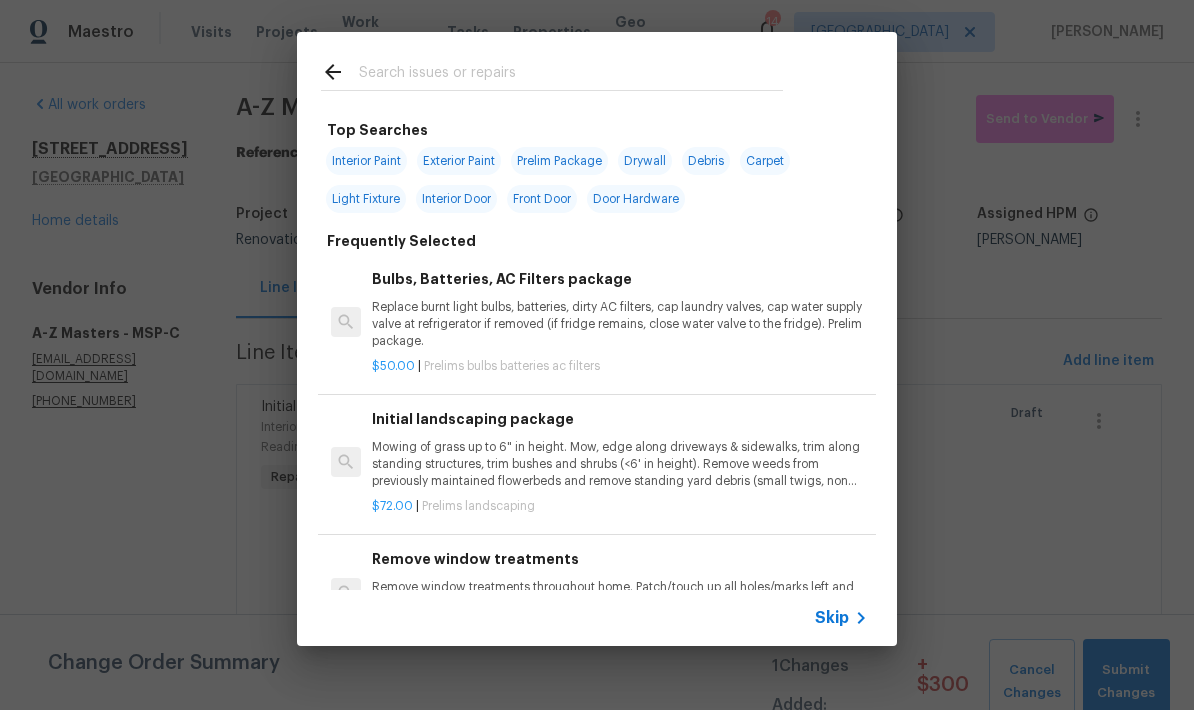 click at bounding box center (571, 75) 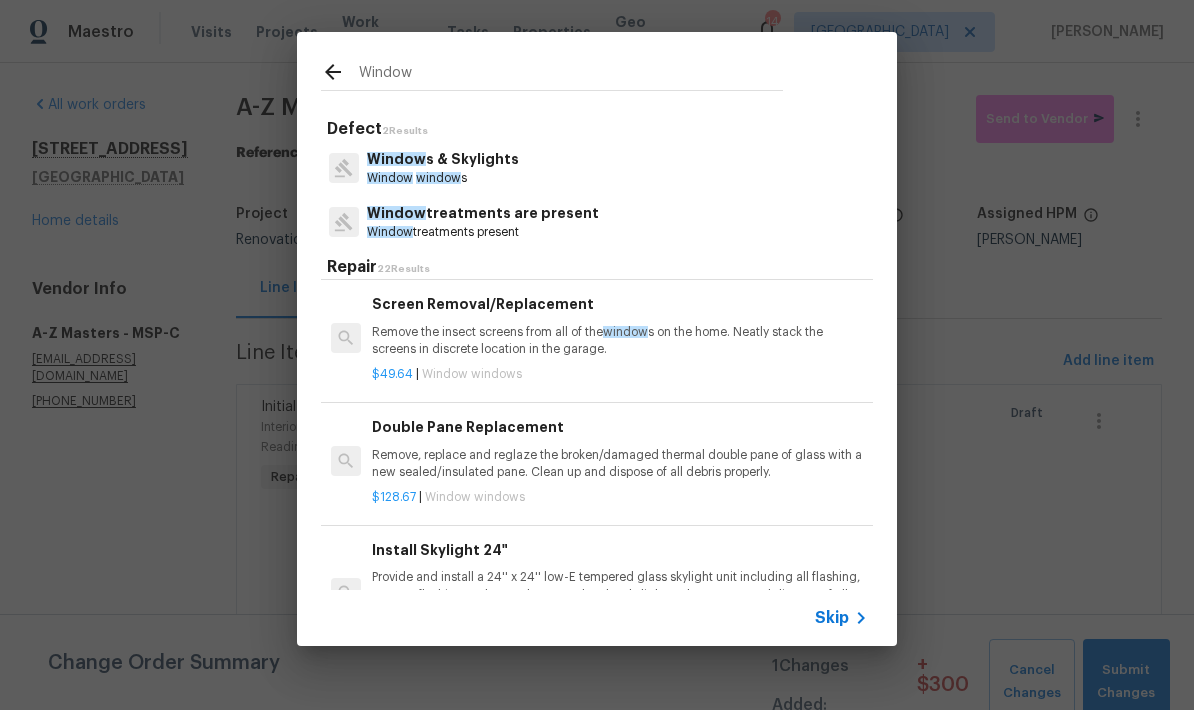 scroll, scrollTop: 697, scrollLeft: 0, axis: vertical 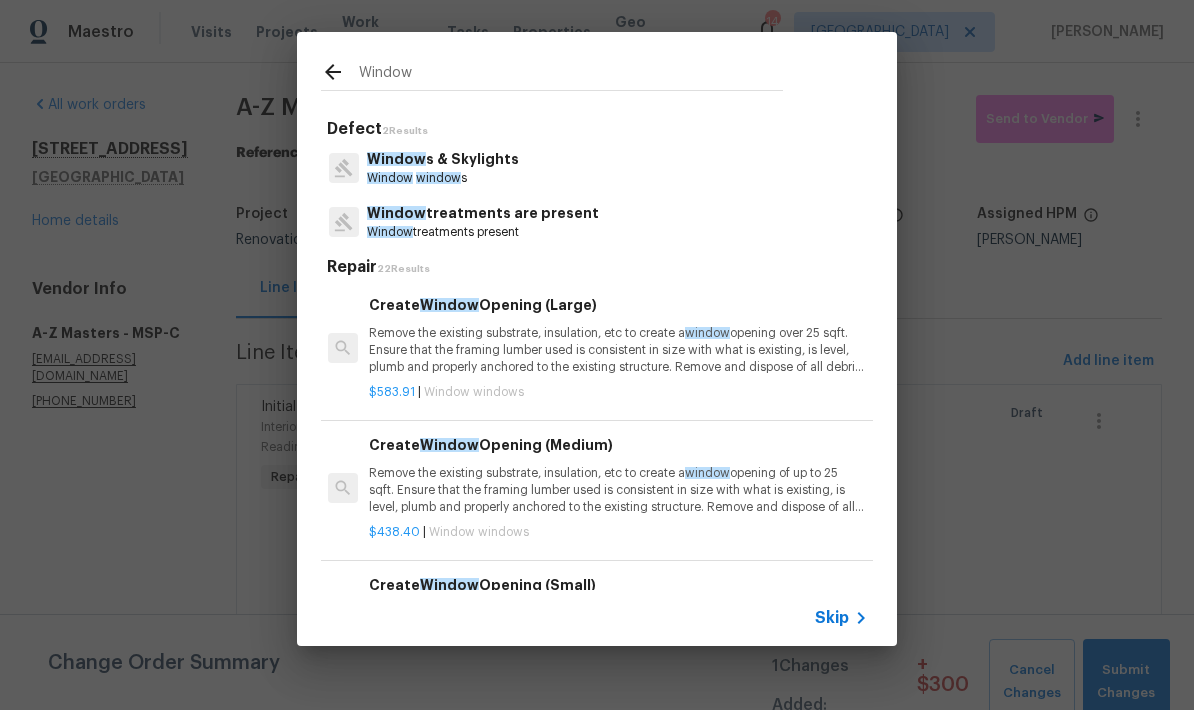 click on "Window" at bounding box center [571, 75] 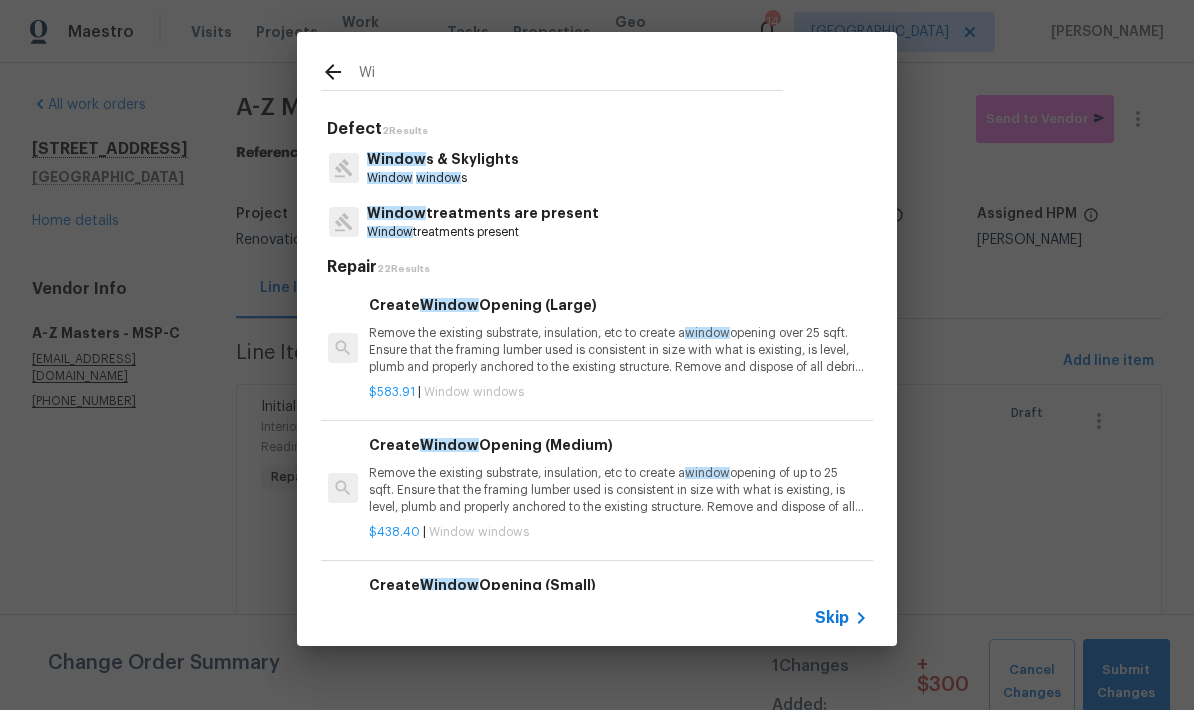 type on "W" 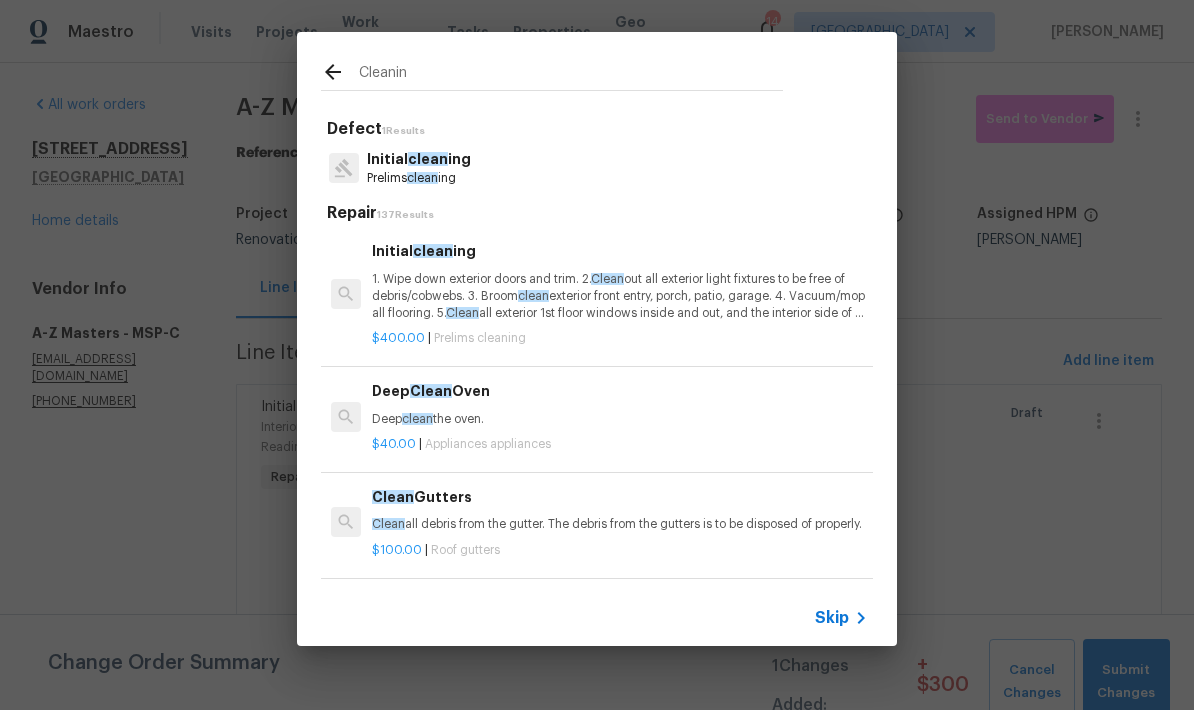 type on "Cleaning" 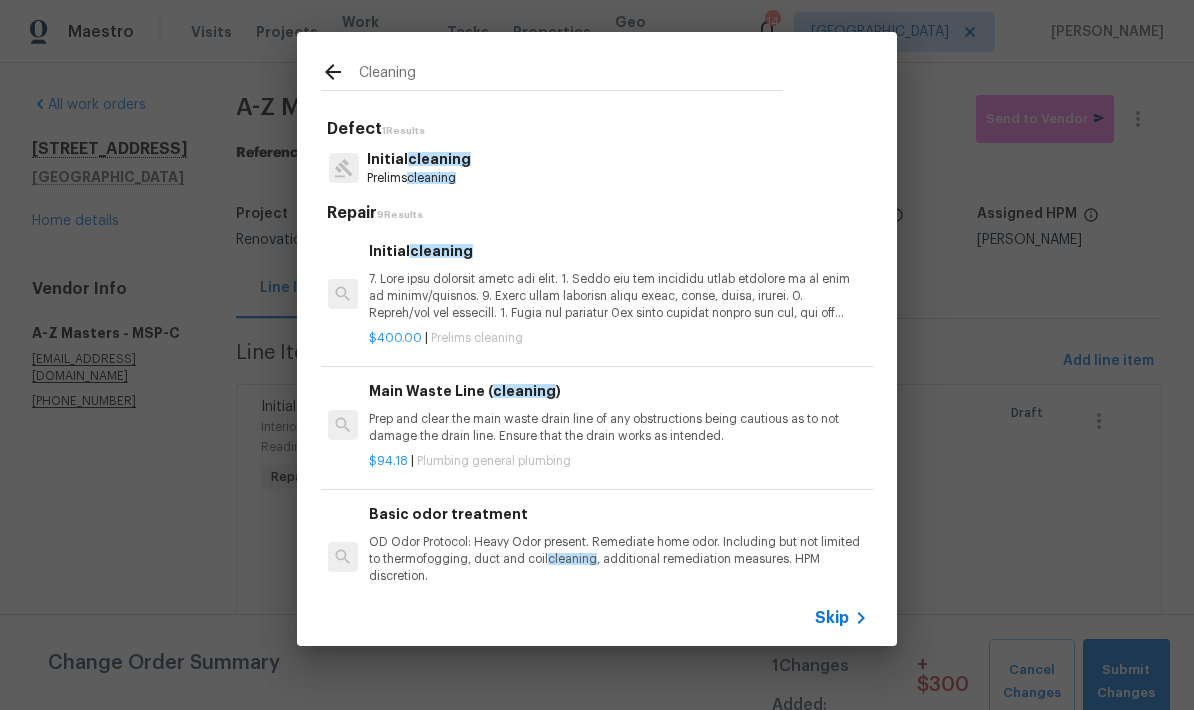 scroll, scrollTop: 0, scrollLeft: 3, axis: horizontal 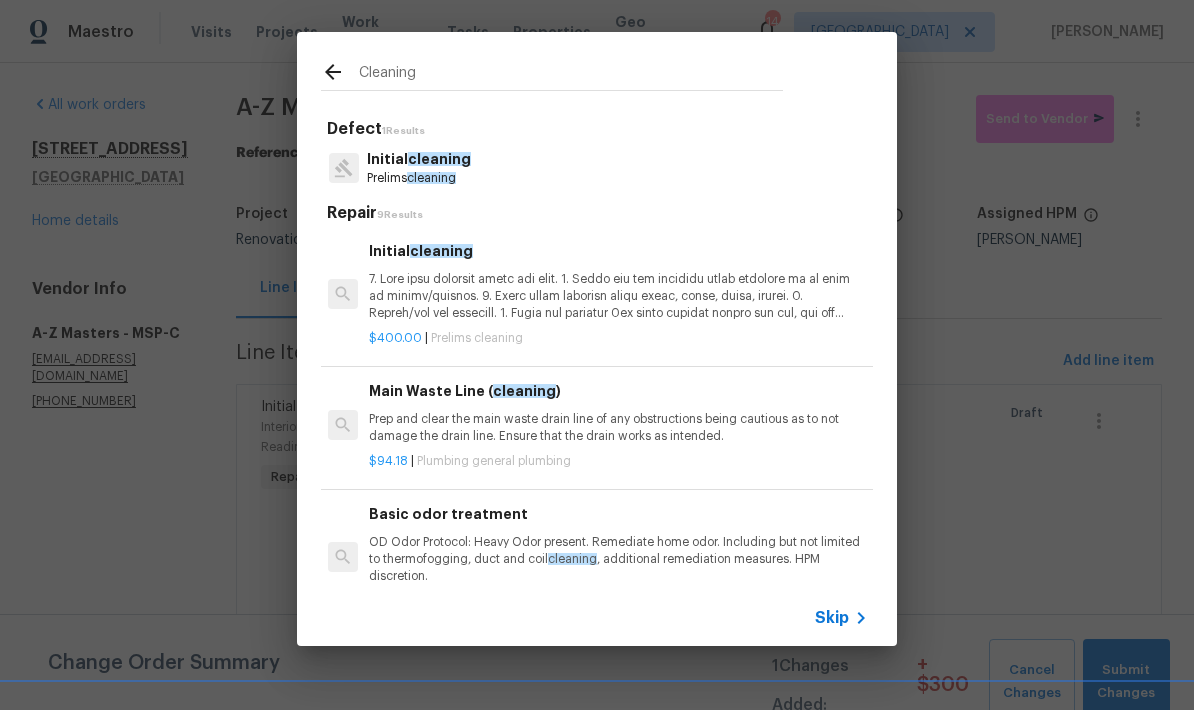click on "cleaning" at bounding box center [431, 178] 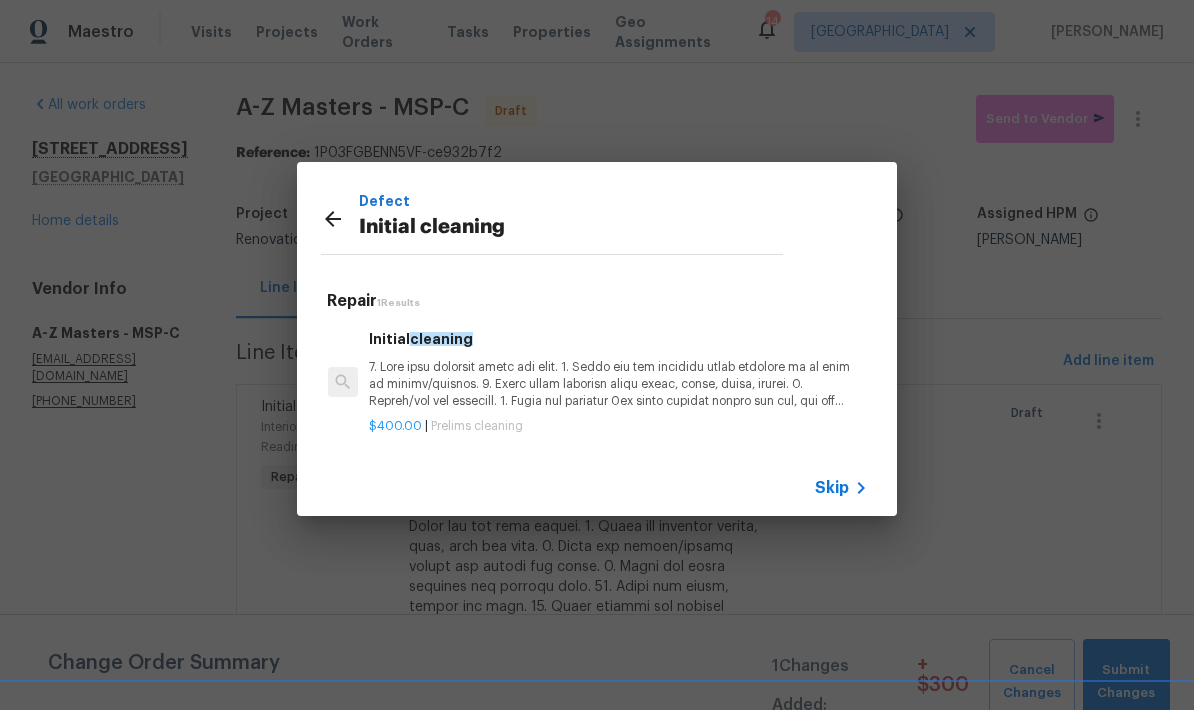 click 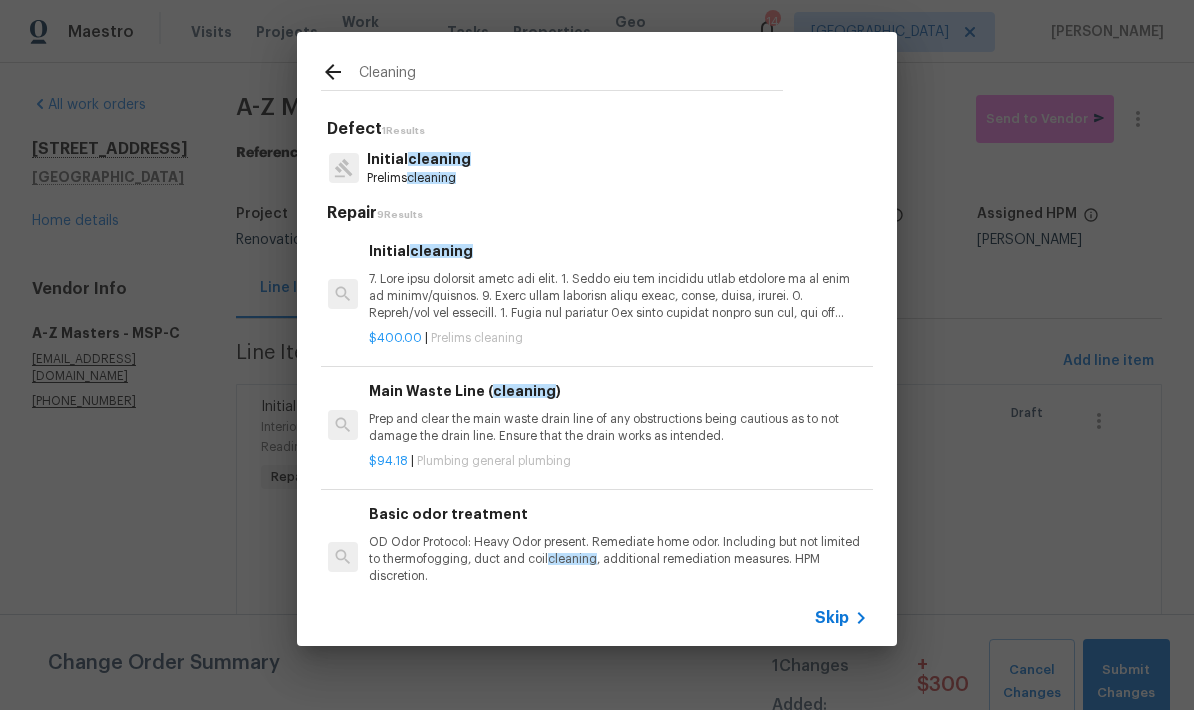 click on "Cleaning" at bounding box center [571, 75] 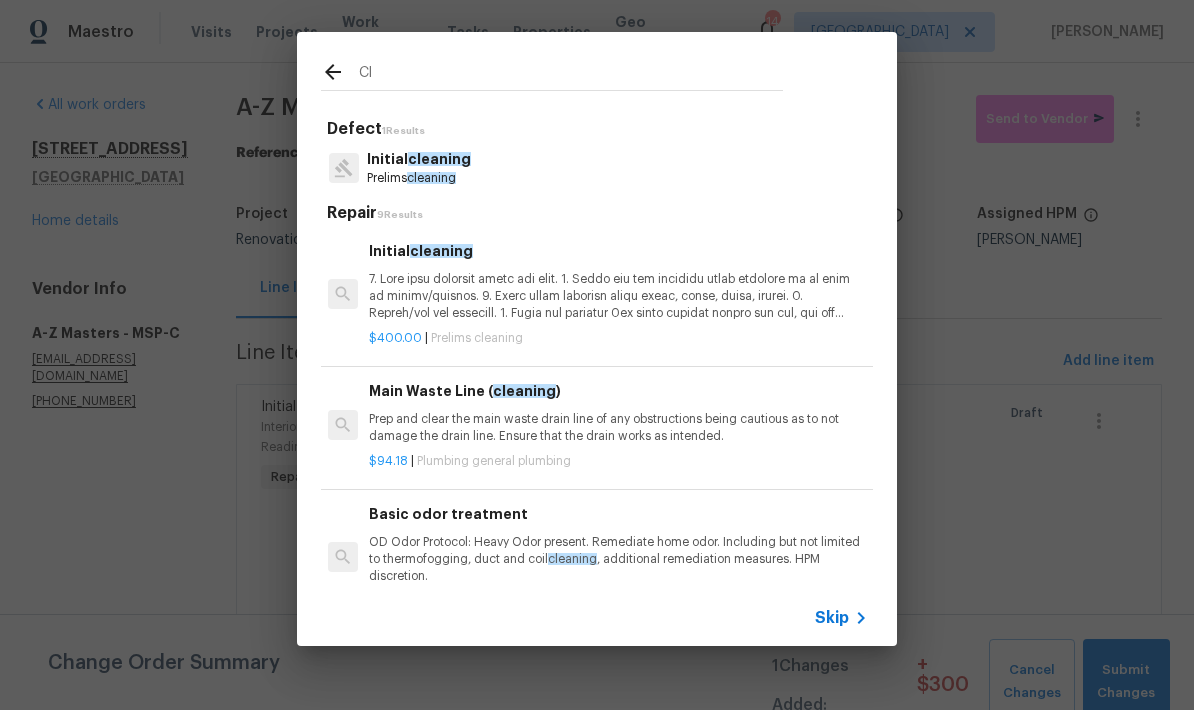 type on "C" 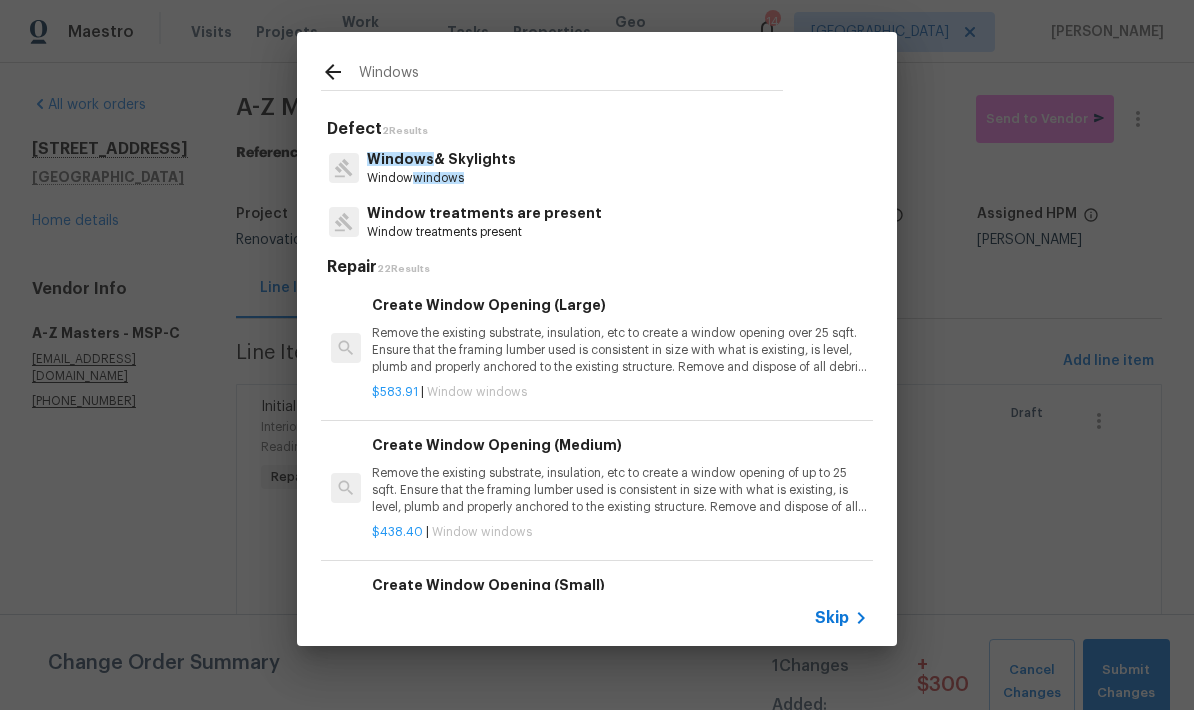 click on "Windows" at bounding box center (571, 75) 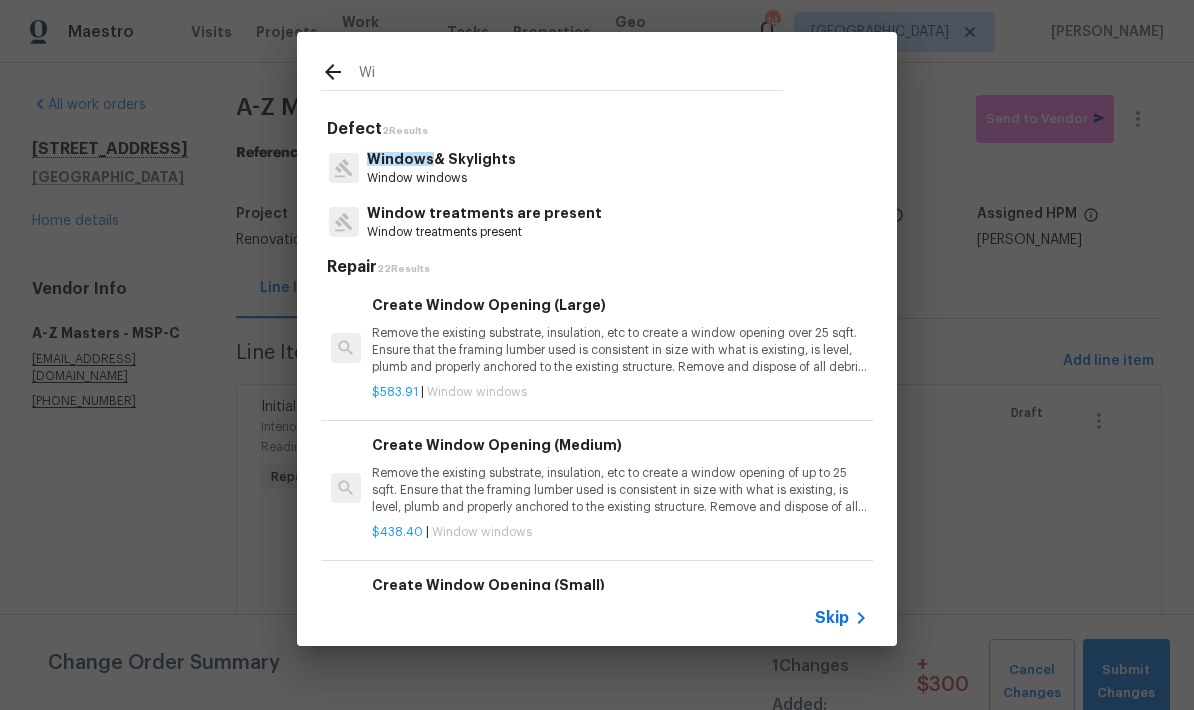 type on "W" 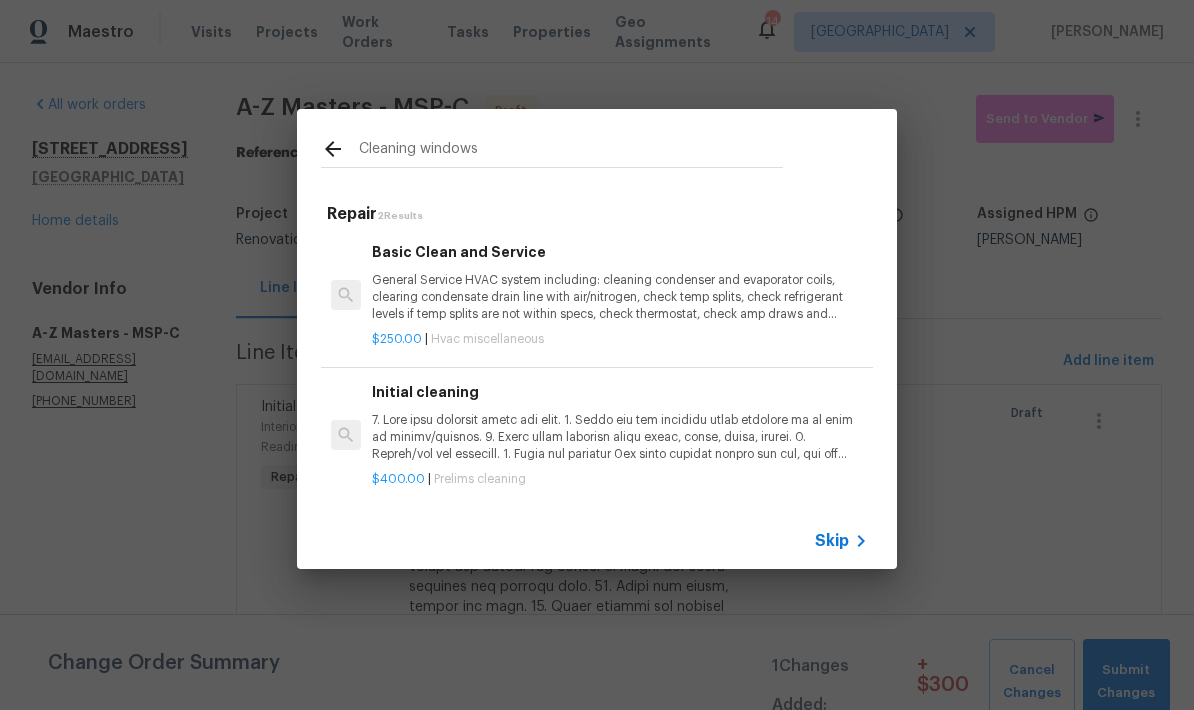 type on "Cleaning windows" 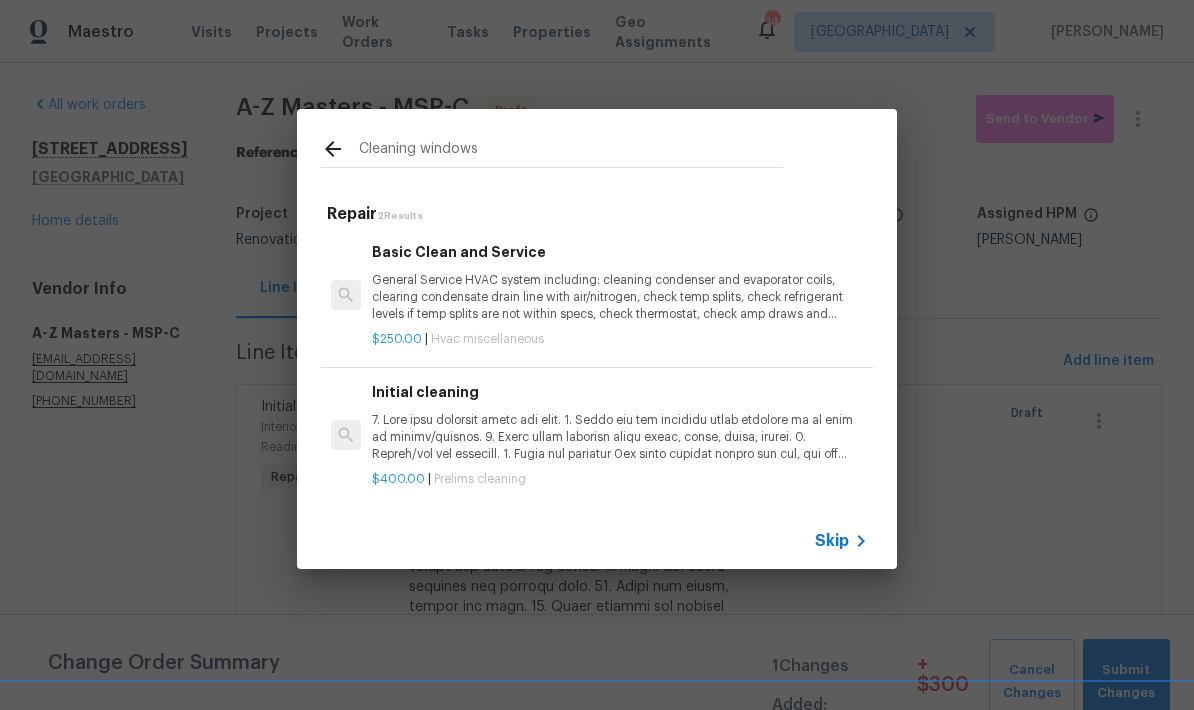 click at bounding box center (620, 437) 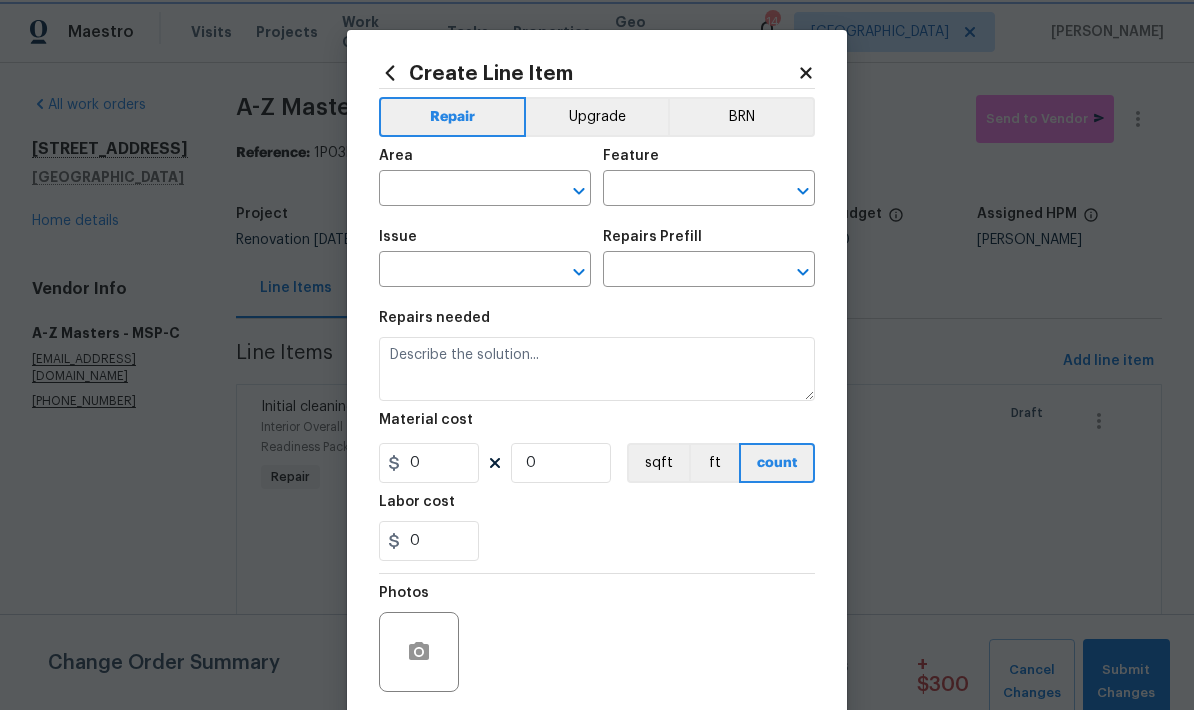 type on "Home Readiness Packages" 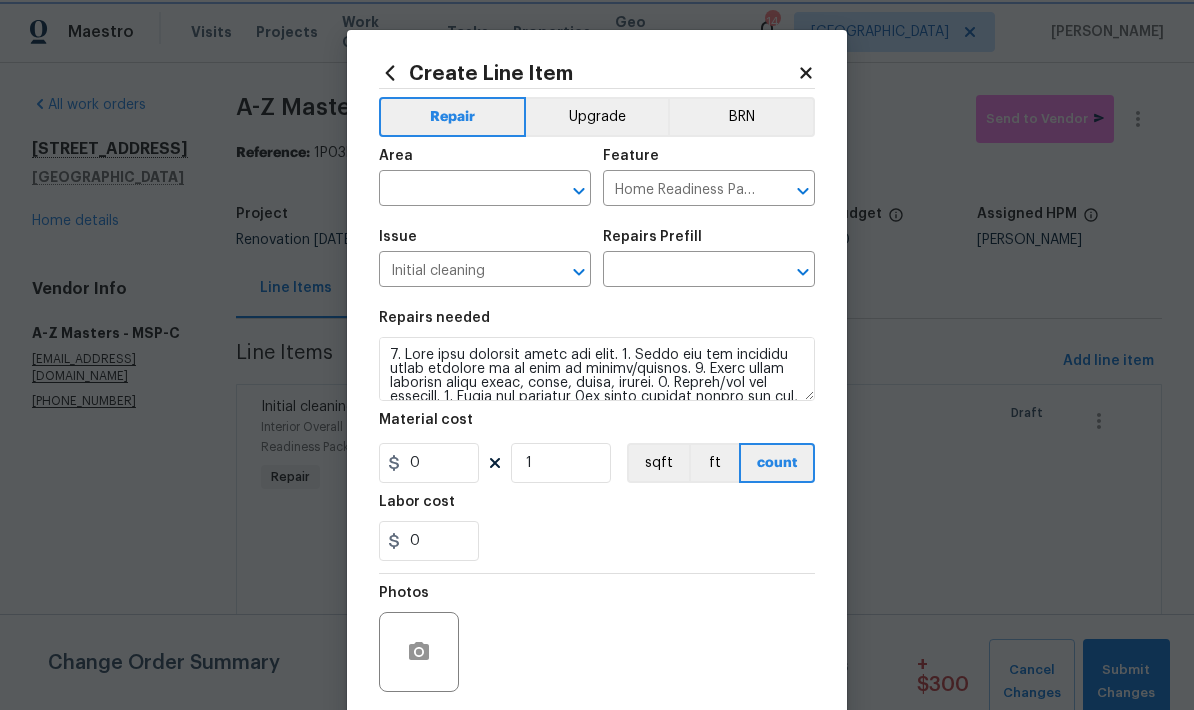 type on "Initial cleaning $400.00" 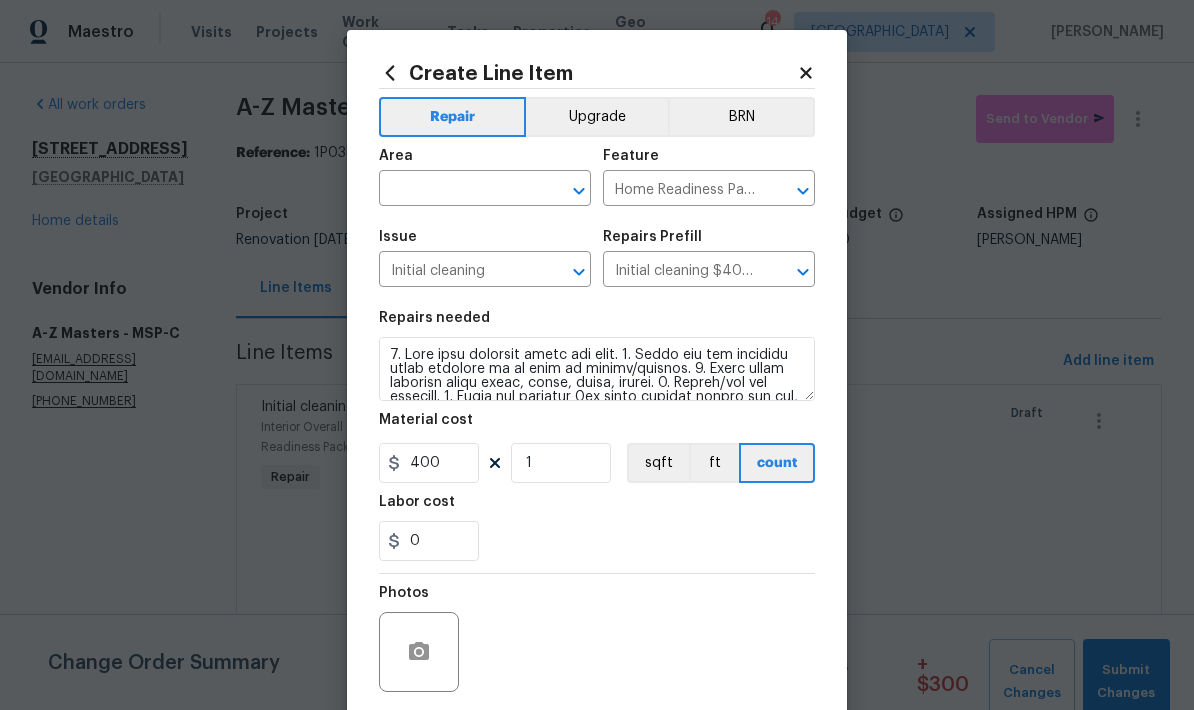 click at bounding box center [457, 190] 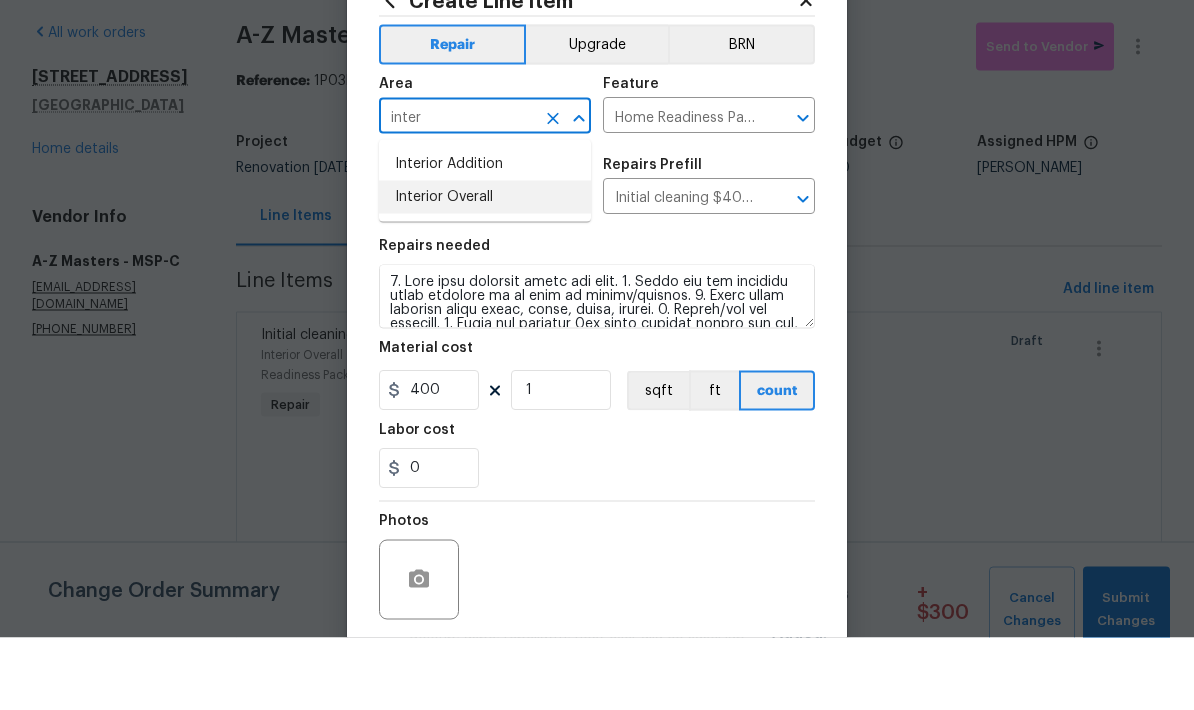 click on "Interior Overall" at bounding box center [485, 269] 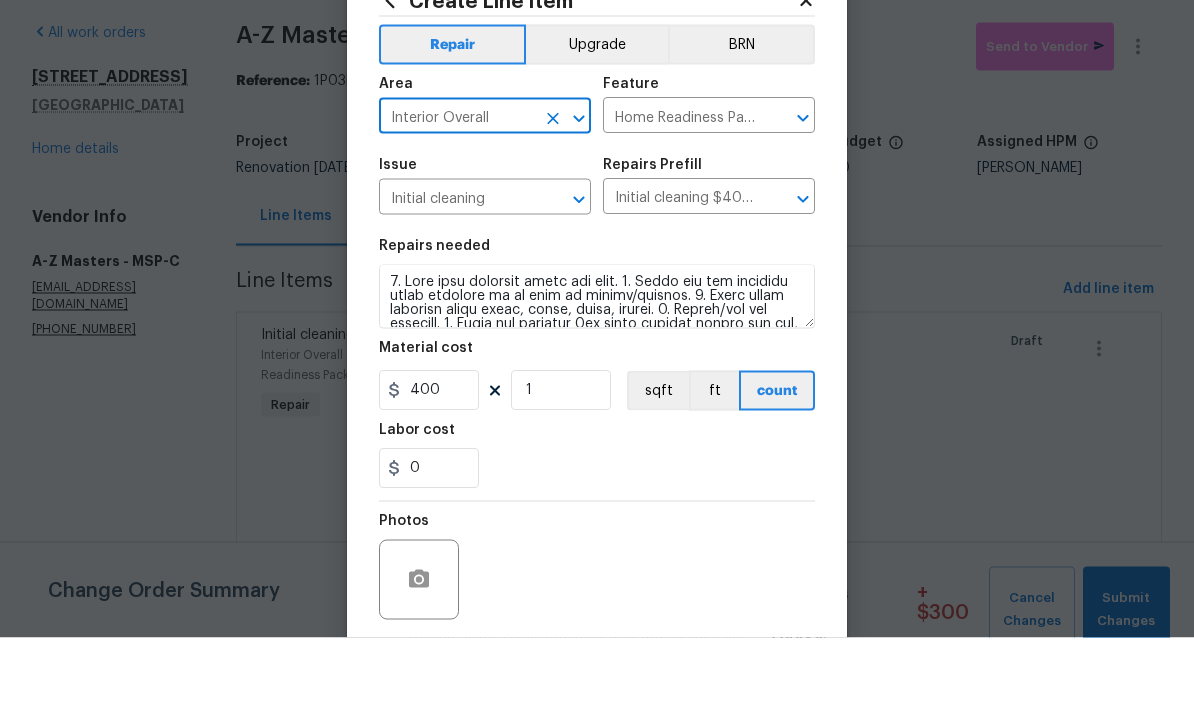 click on "Issue Initial cleaning ​ Repairs Prefill Initial cleaning $400.00 ​" at bounding box center [597, 258] 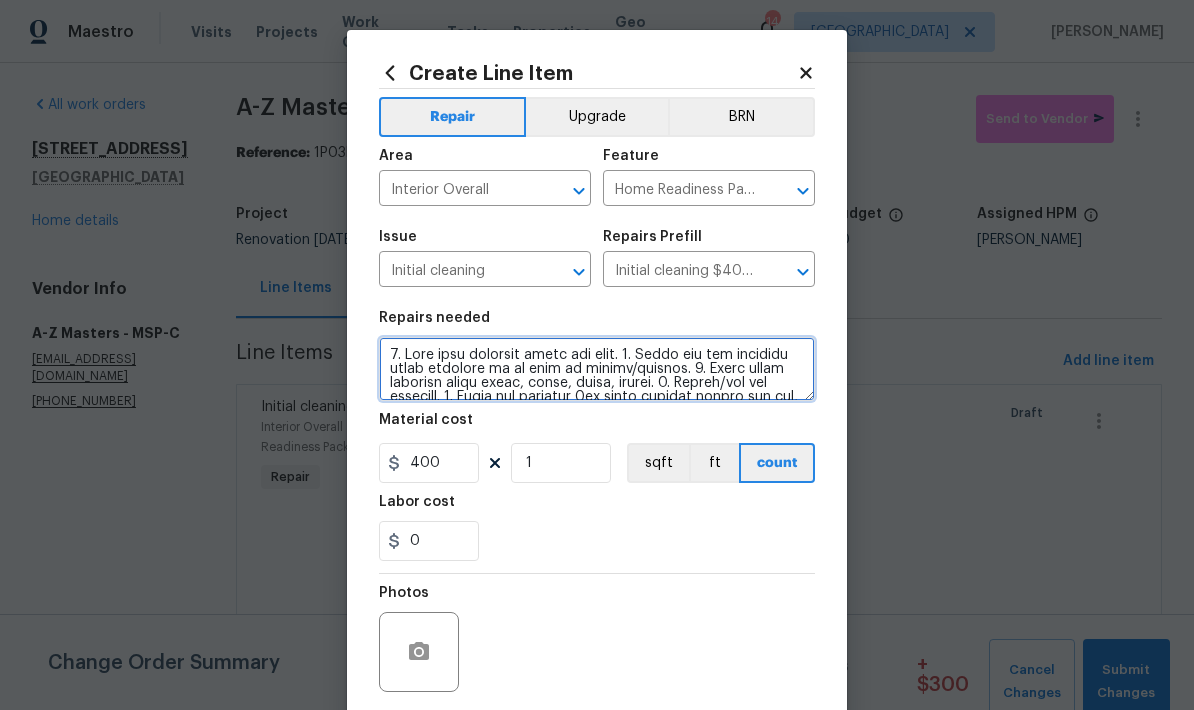 click at bounding box center [597, 369] 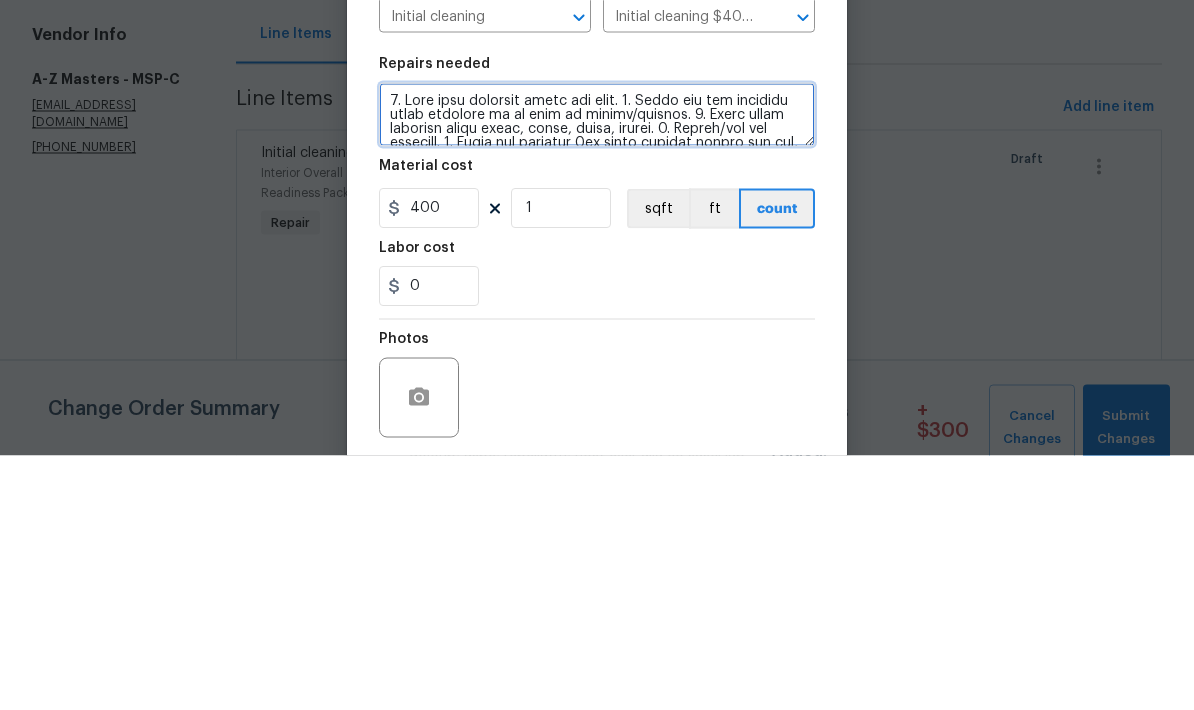 click at bounding box center [597, 369] 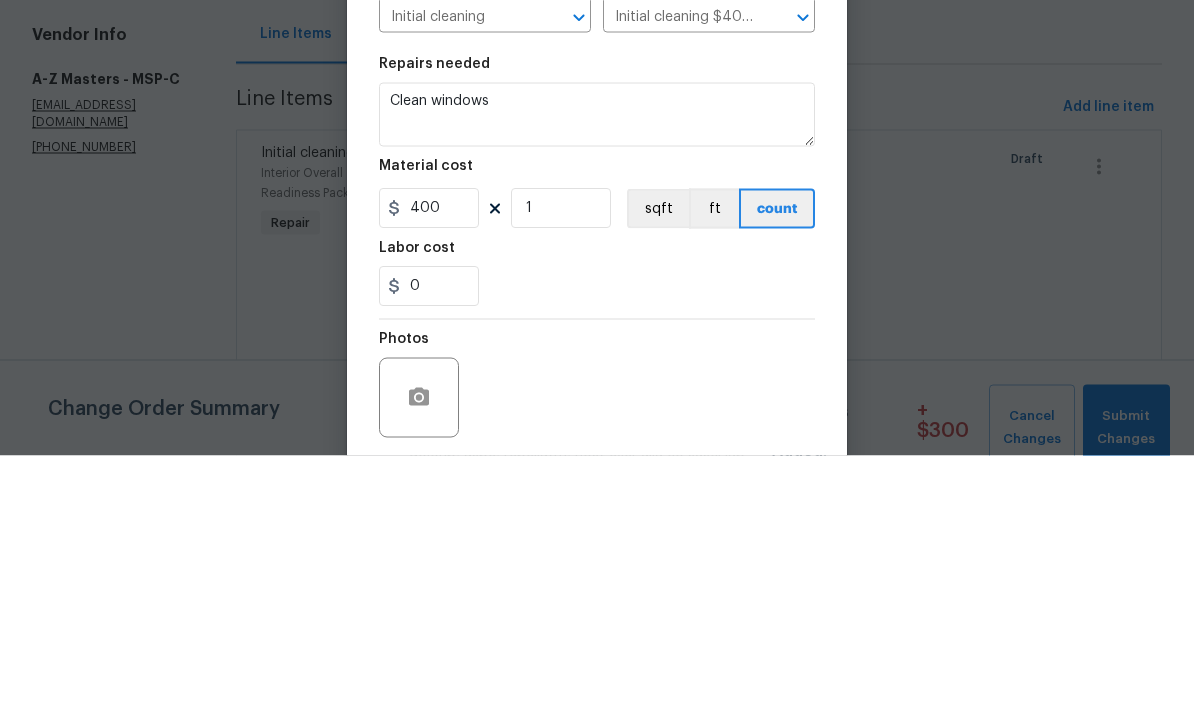 scroll, scrollTop: 80, scrollLeft: 0, axis: vertical 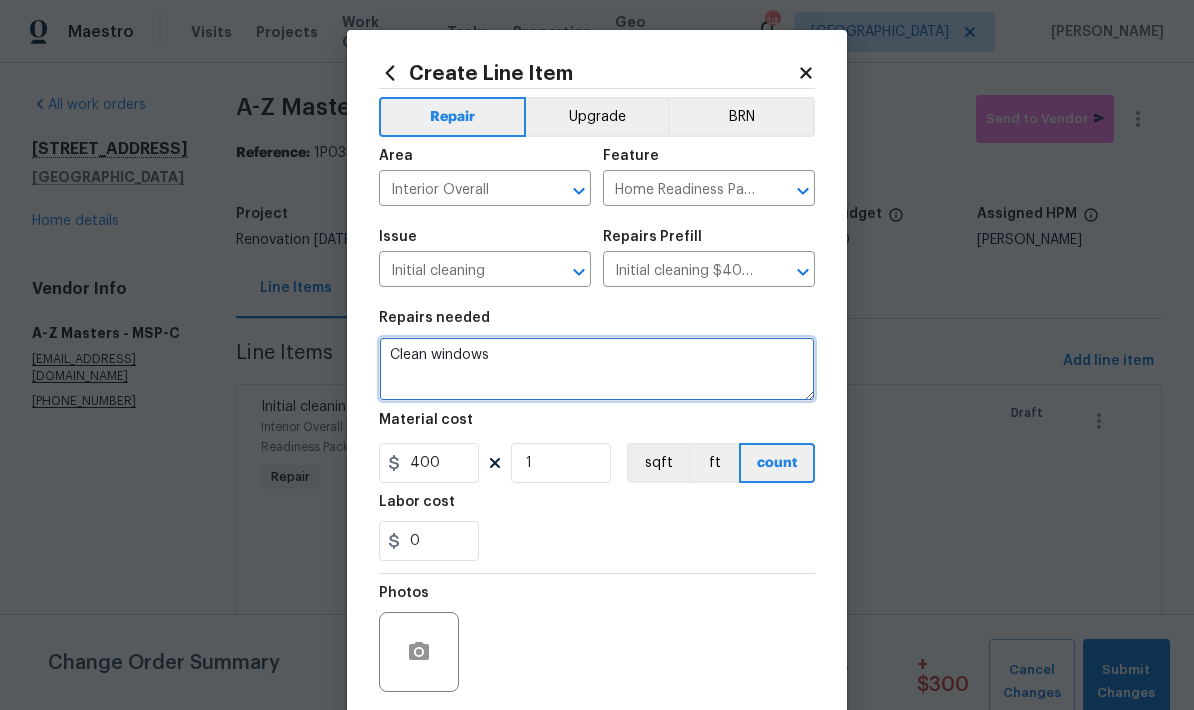 type on "Clean windows" 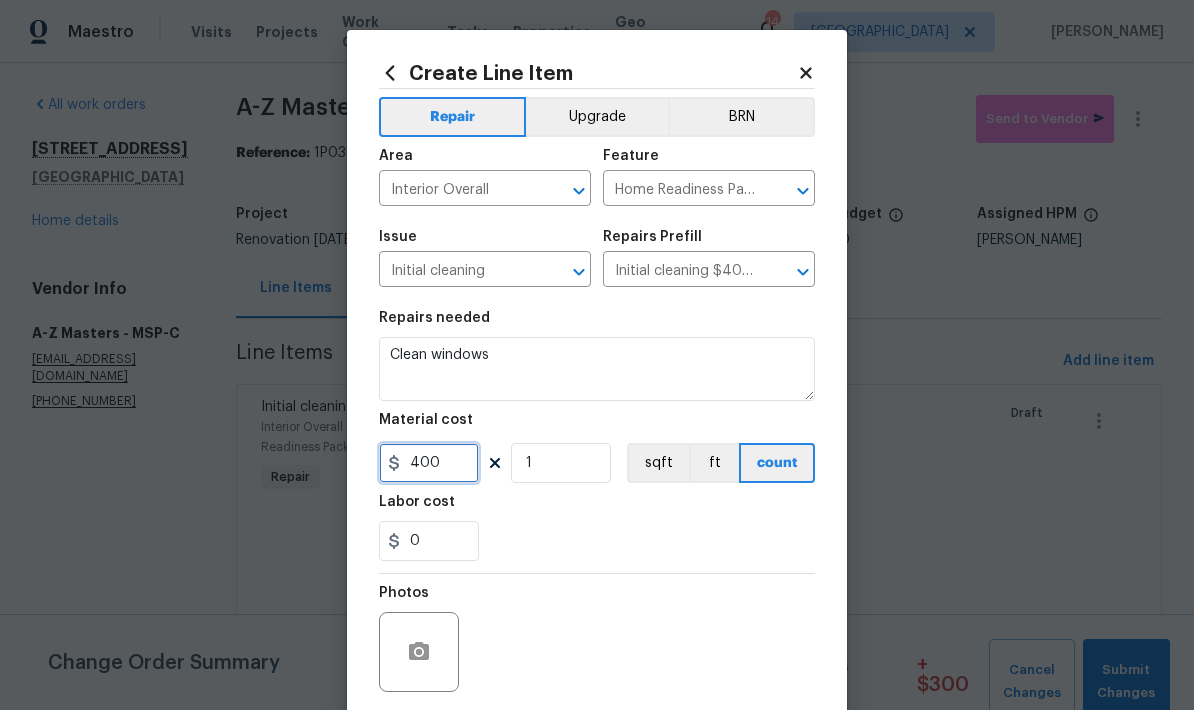 click on "400" at bounding box center (429, 463) 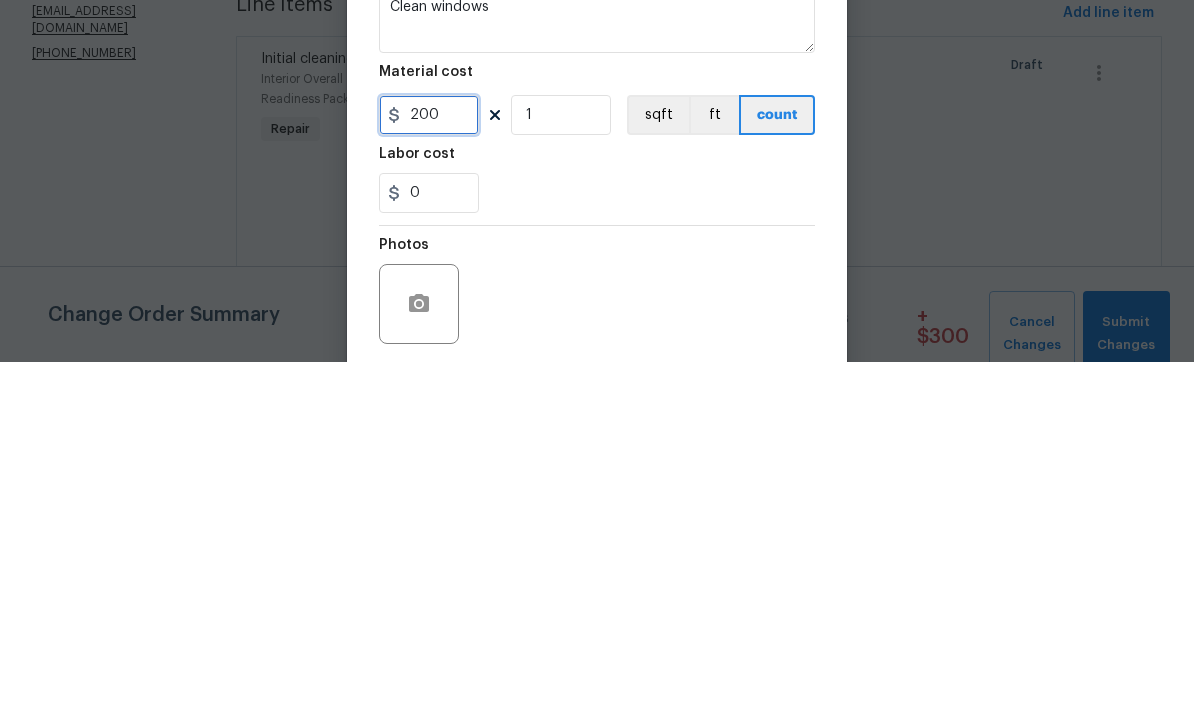 type on "200" 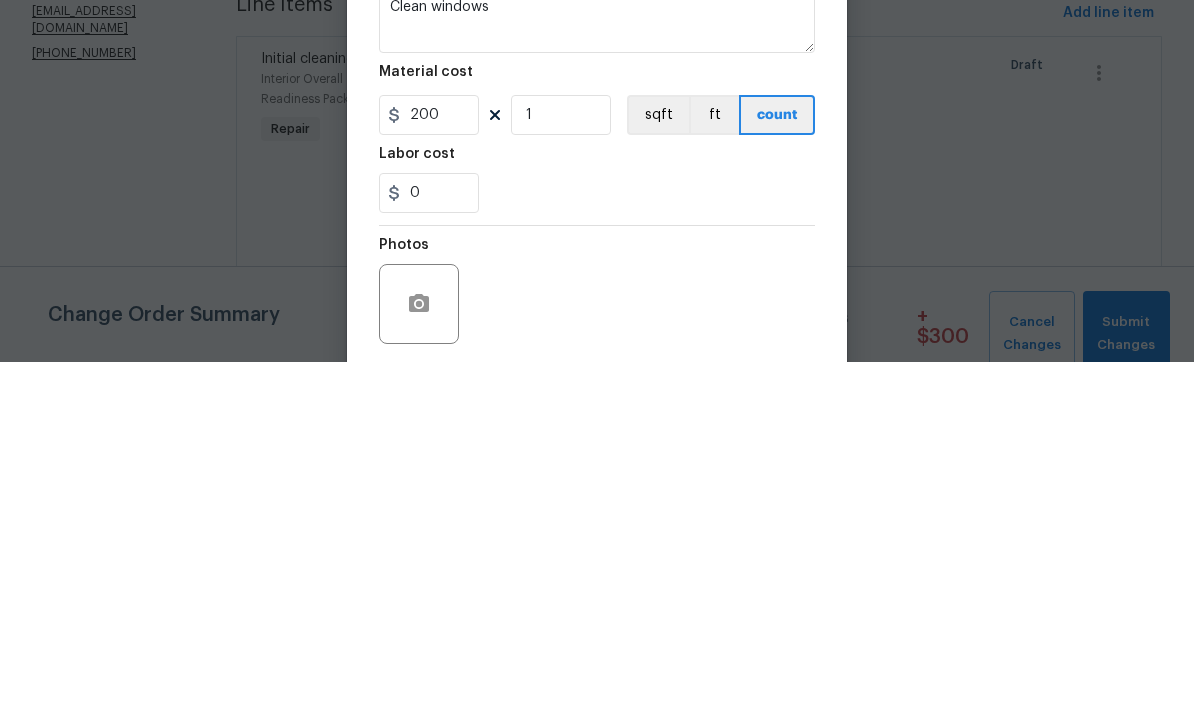 click on "0" at bounding box center [597, 541] 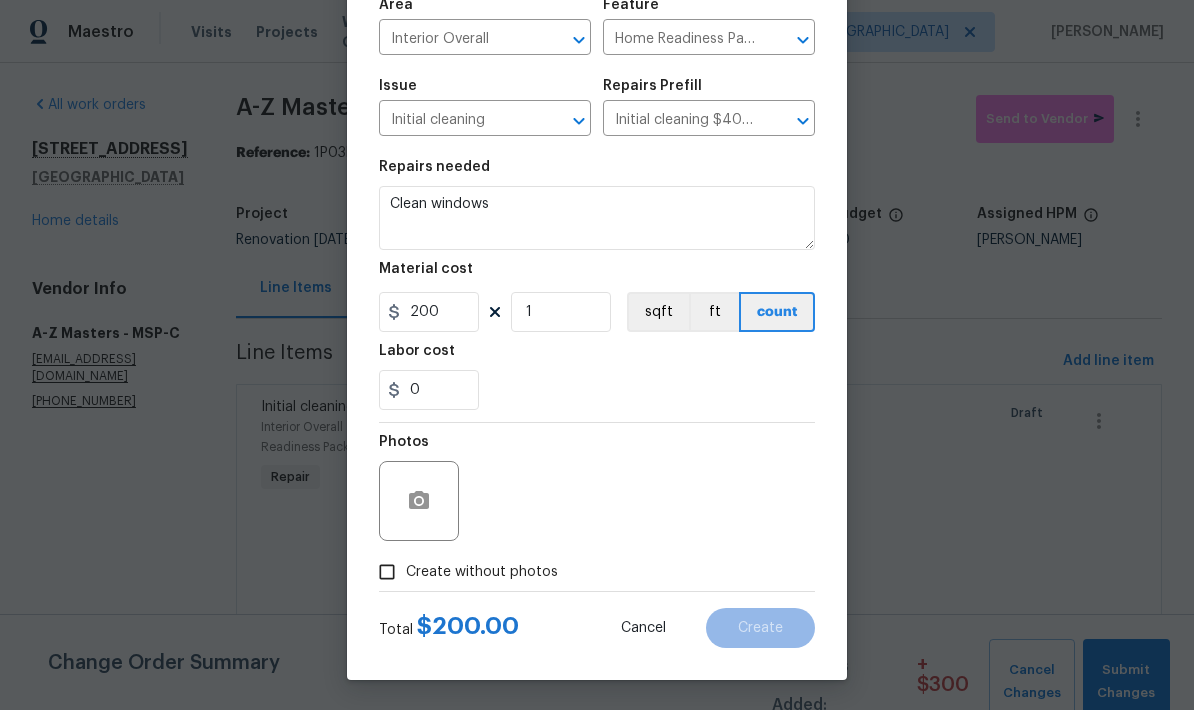 scroll, scrollTop: 155, scrollLeft: 0, axis: vertical 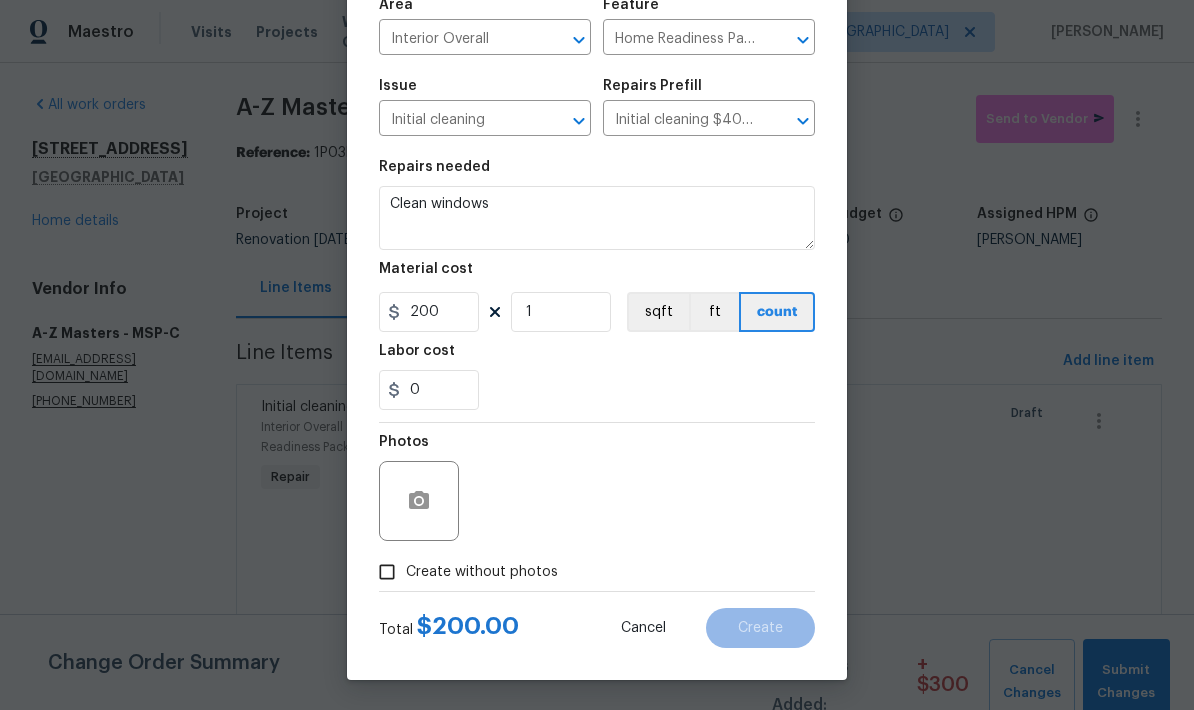 click on "Create without photos" at bounding box center [387, 572] 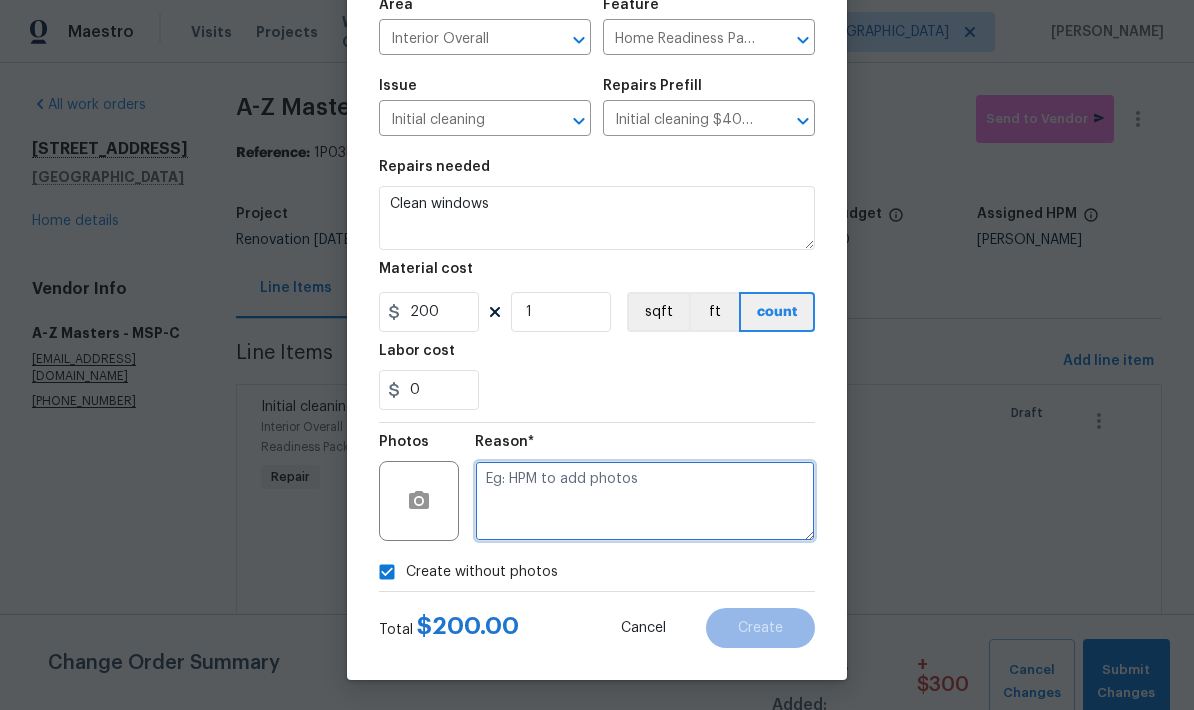 click at bounding box center (645, 501) 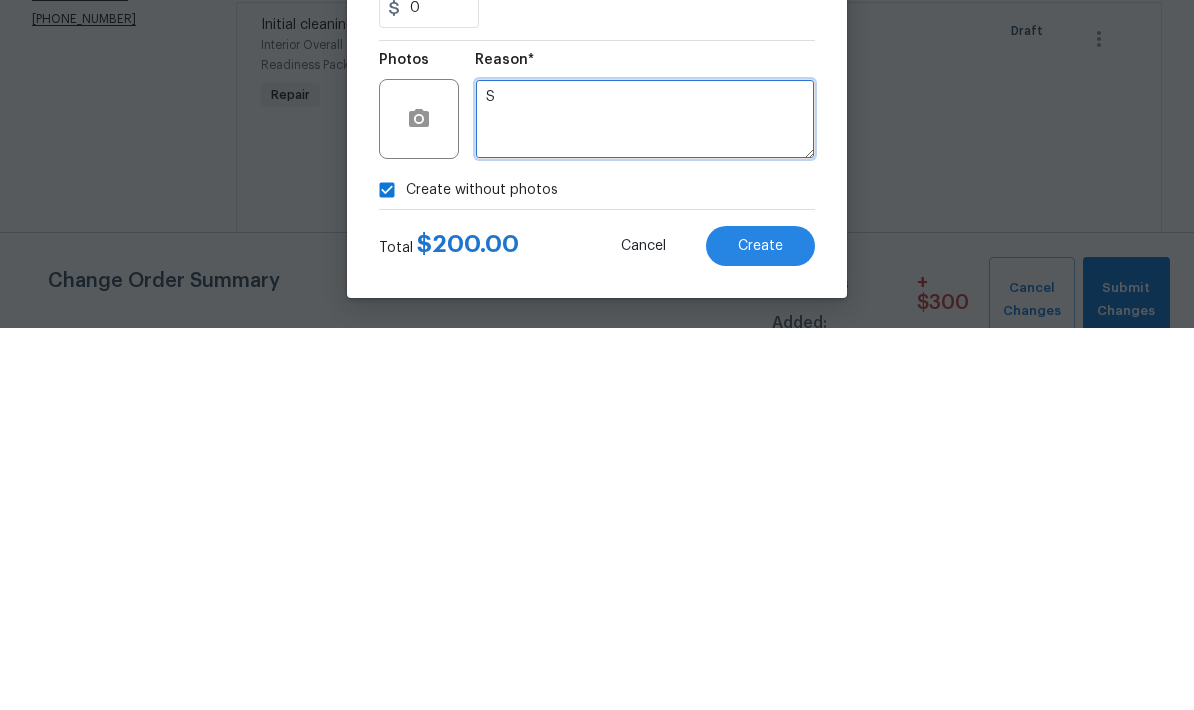 type on "S" 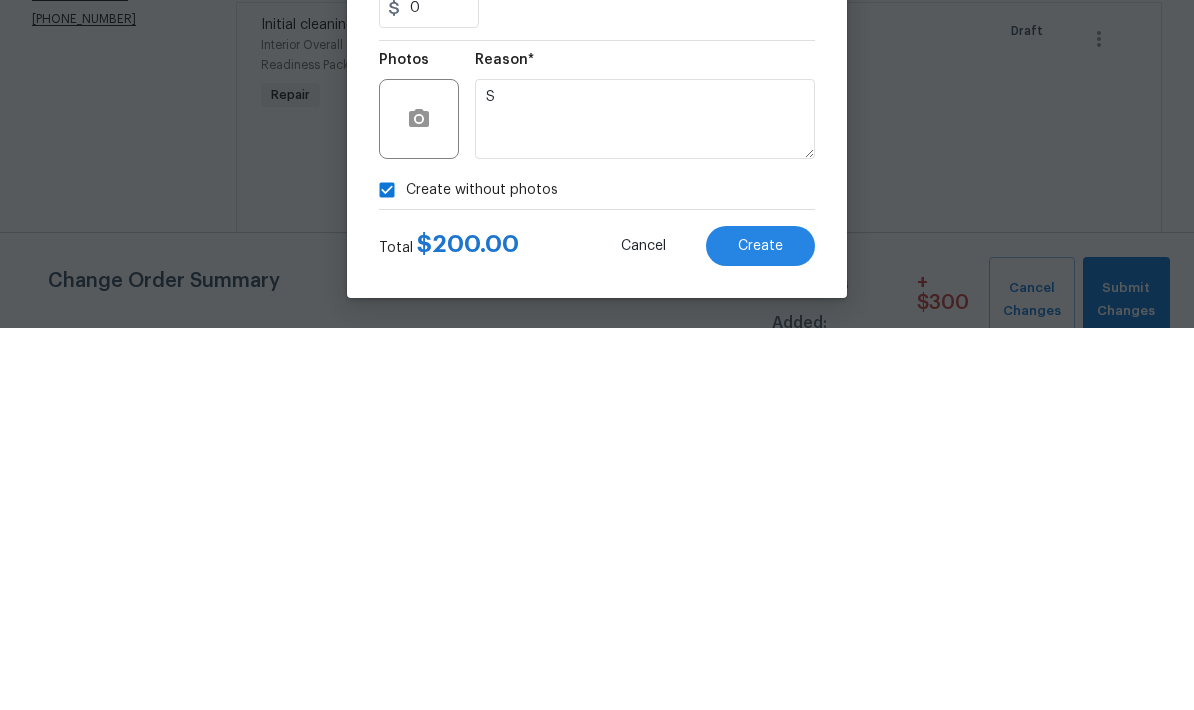 click on "Create without photos" at bounding box center [597, 572] 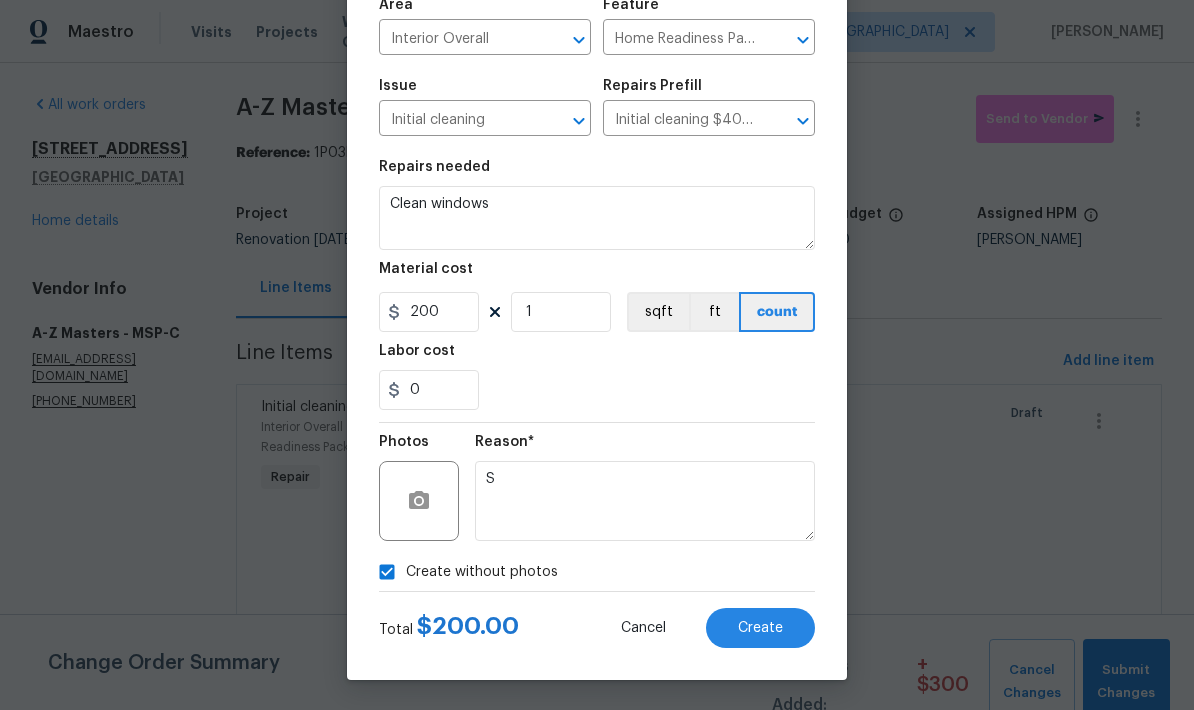 scroll, scrollTop: 155, scrollLeft: 0, axis: vertical 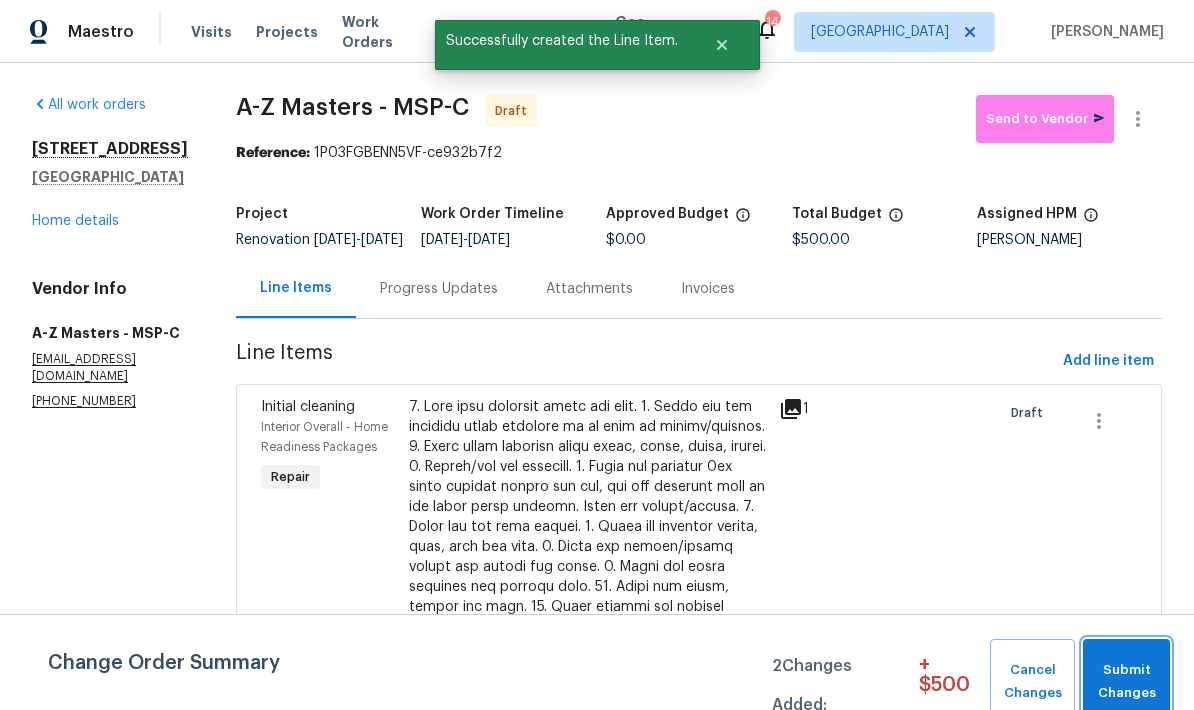 click on "Submit Changes" at bounding box center (1126, 682) 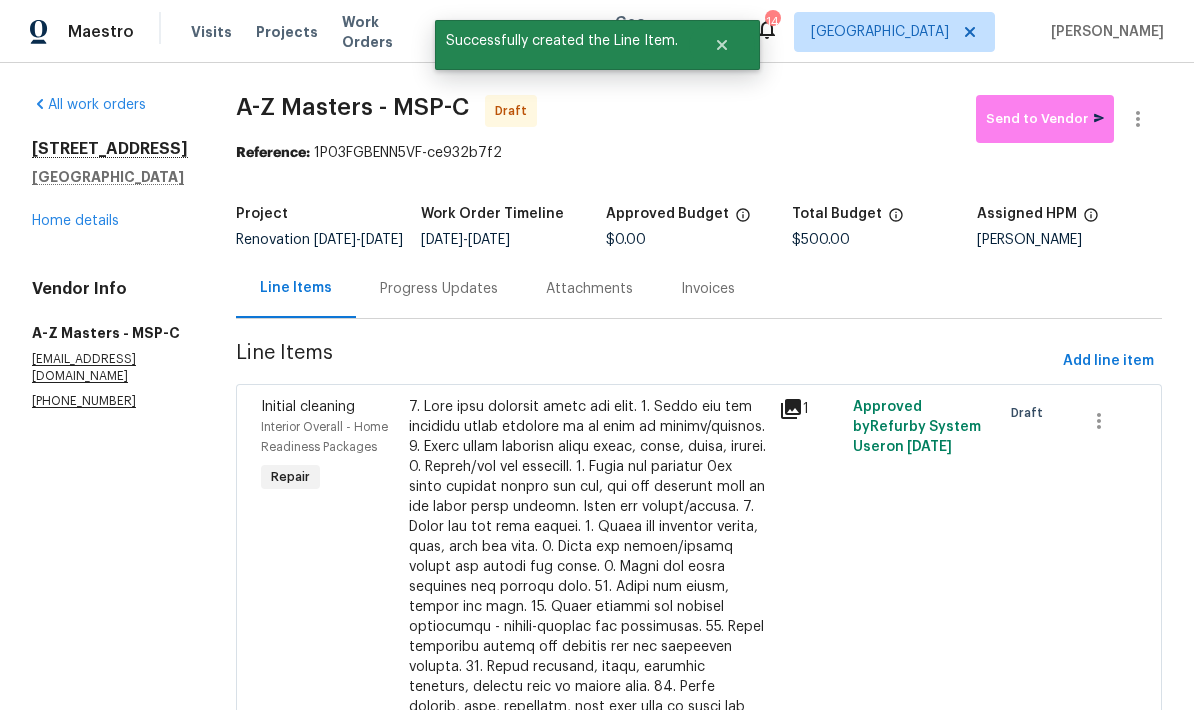 click on "Home details" at bounding box center (75, 221) 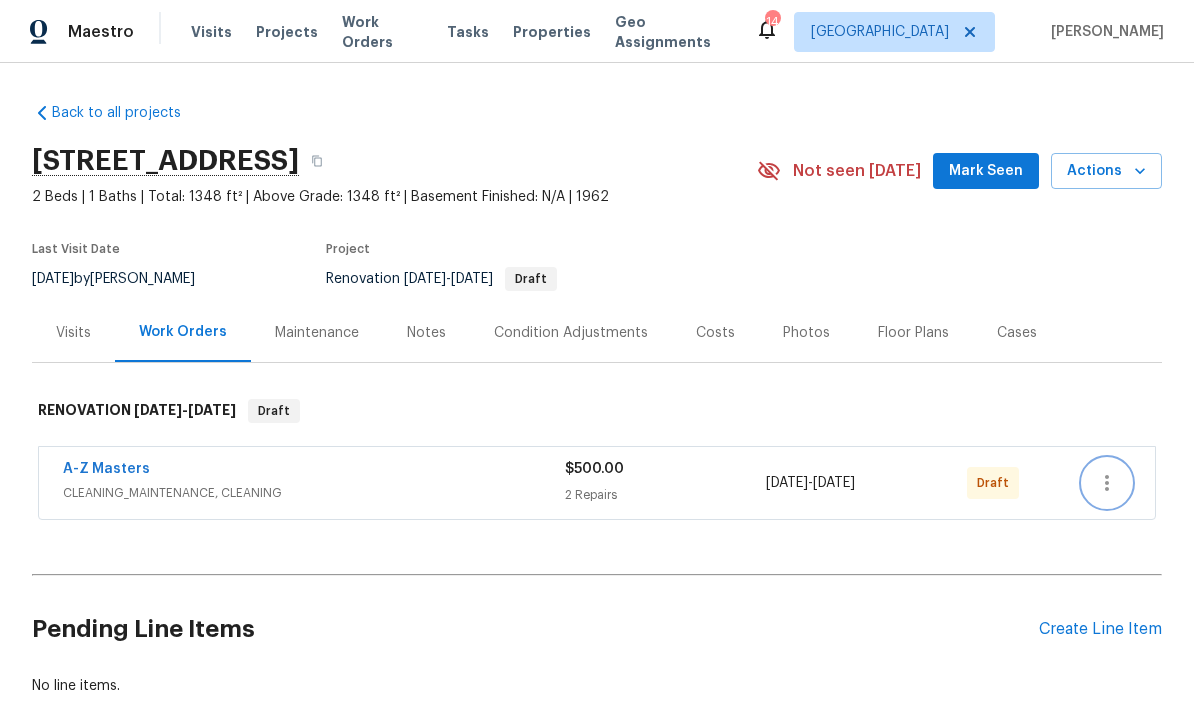 click 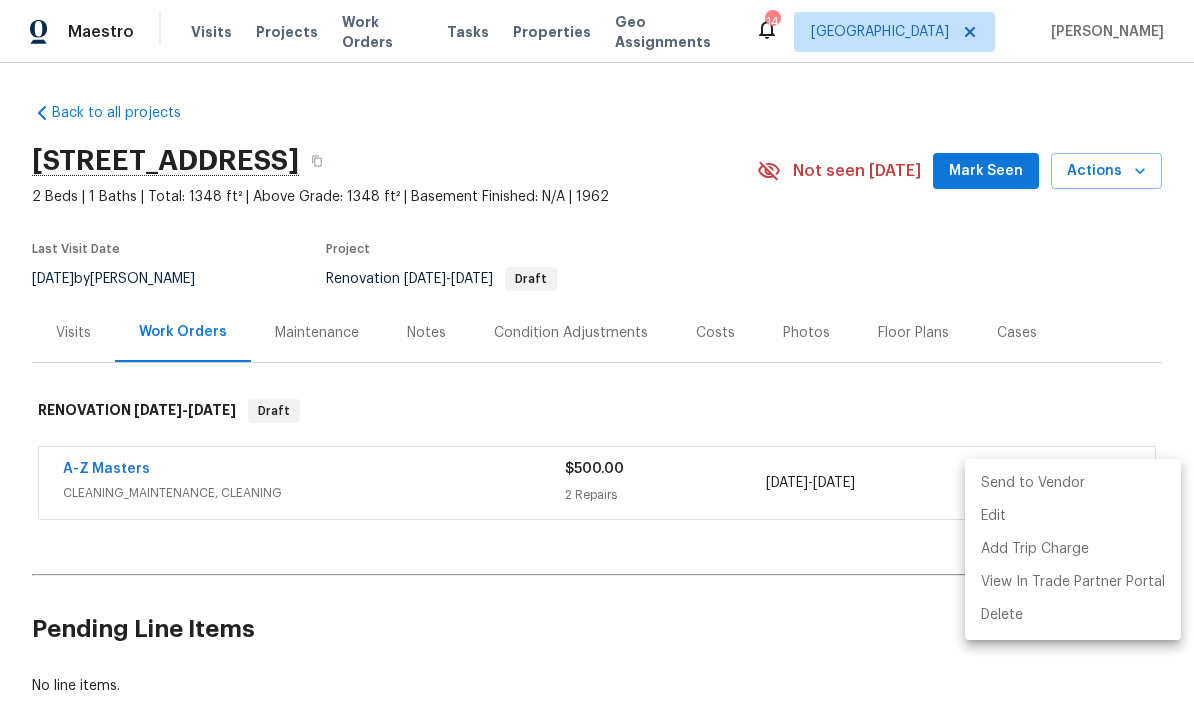 click on "Send to Vendor" at bounding box center [1073, 483] 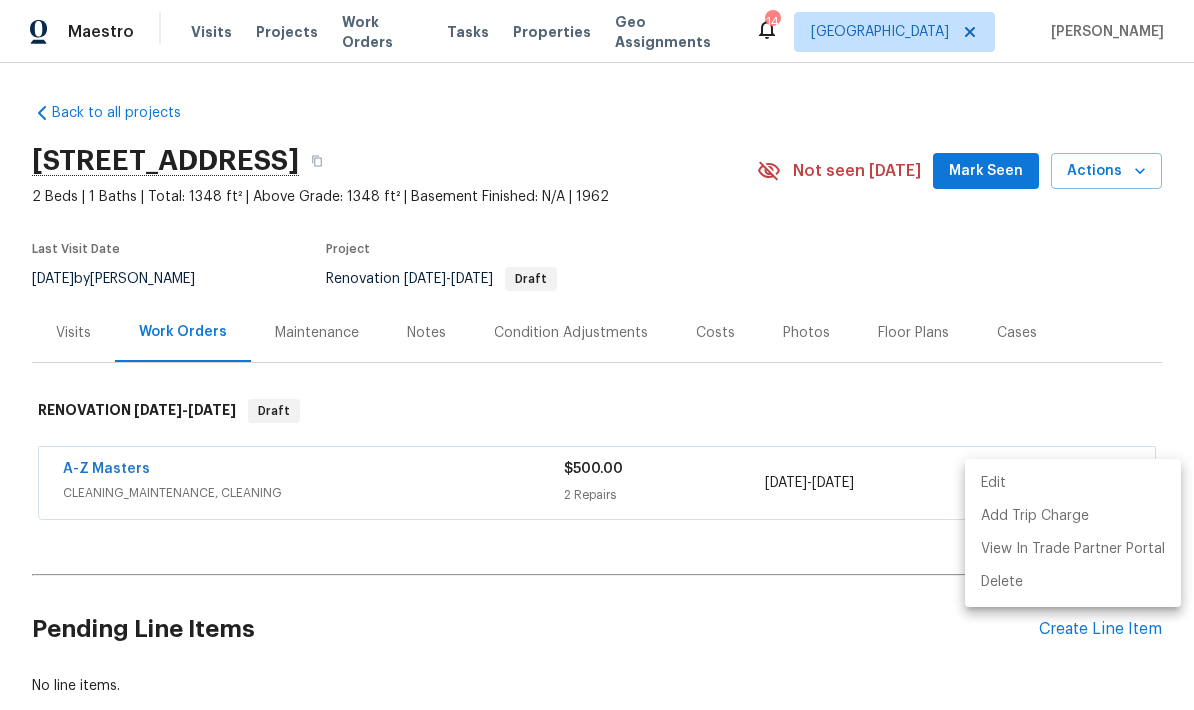 click at bounding box center [597, 355] 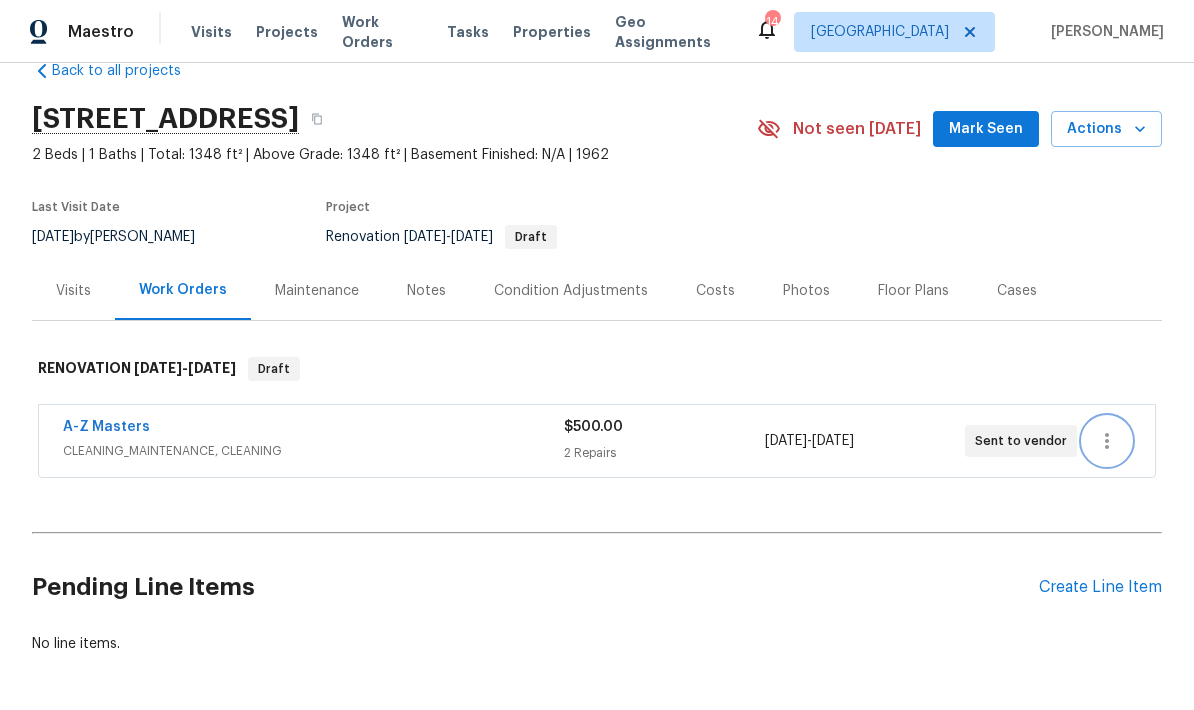 scroll, scrollTop: 41, scrollLeft: 0, axis: vertical 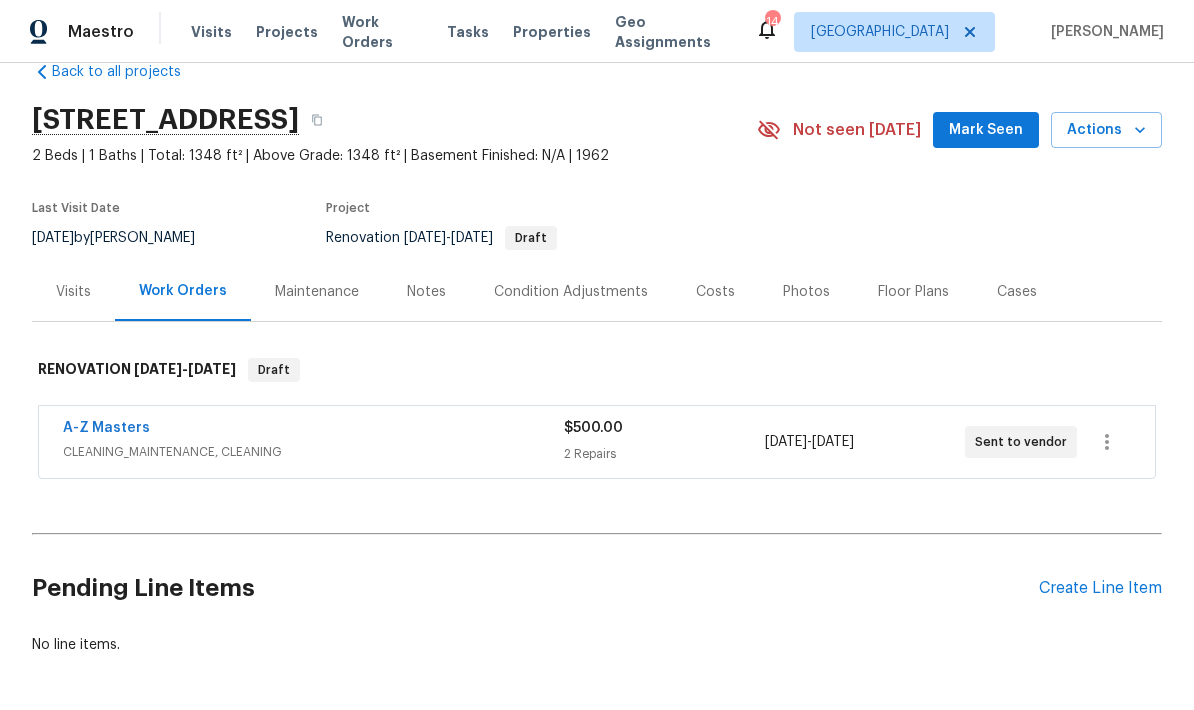 click on "No line items." at bounding box center (597, 645) 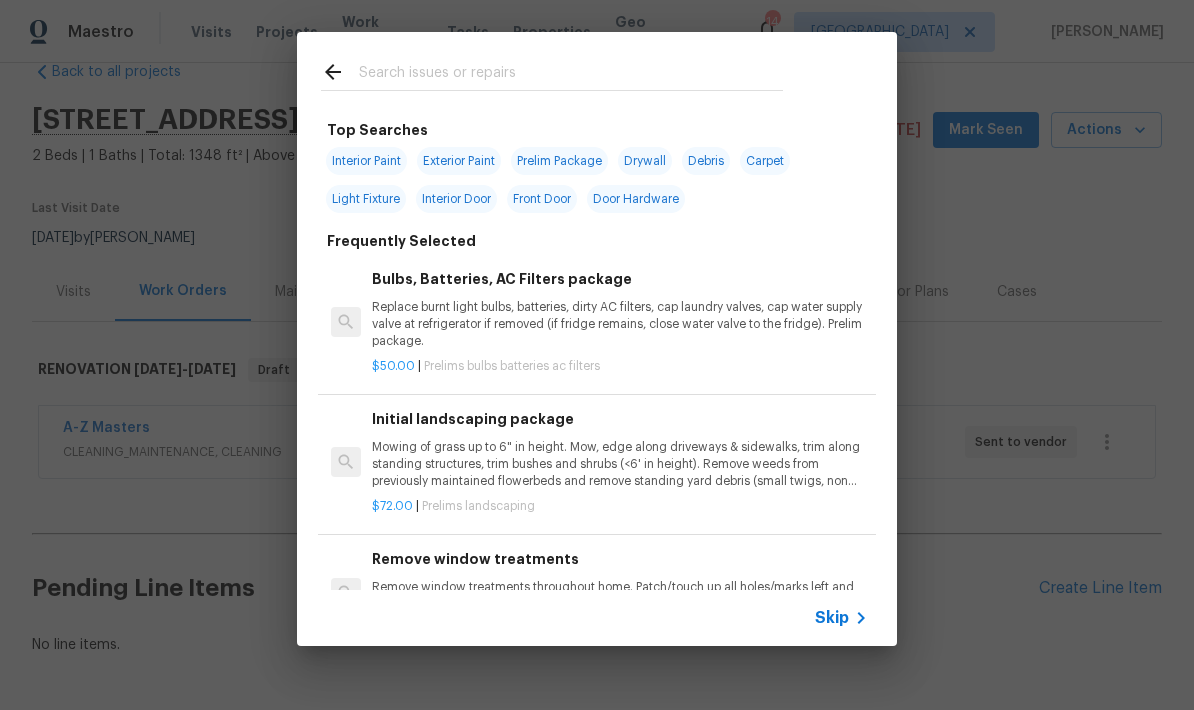 click at bounding box center (571, 75) 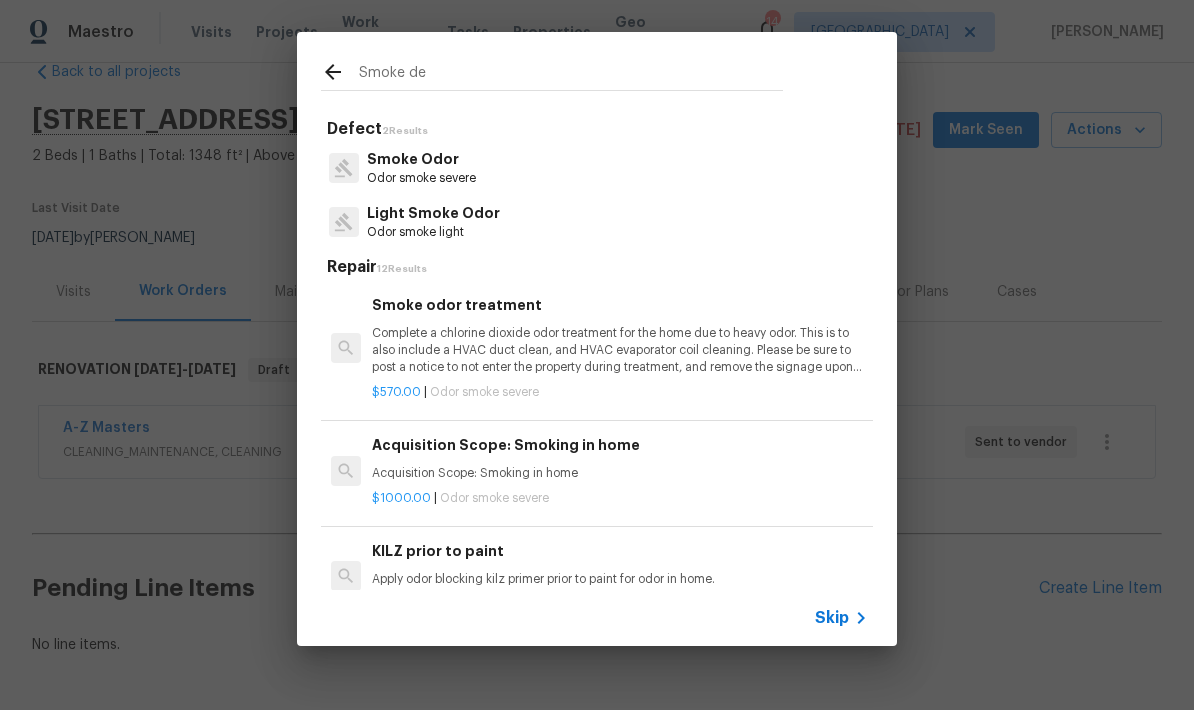 click on "Smoke de" at bounding box center (571, 75) 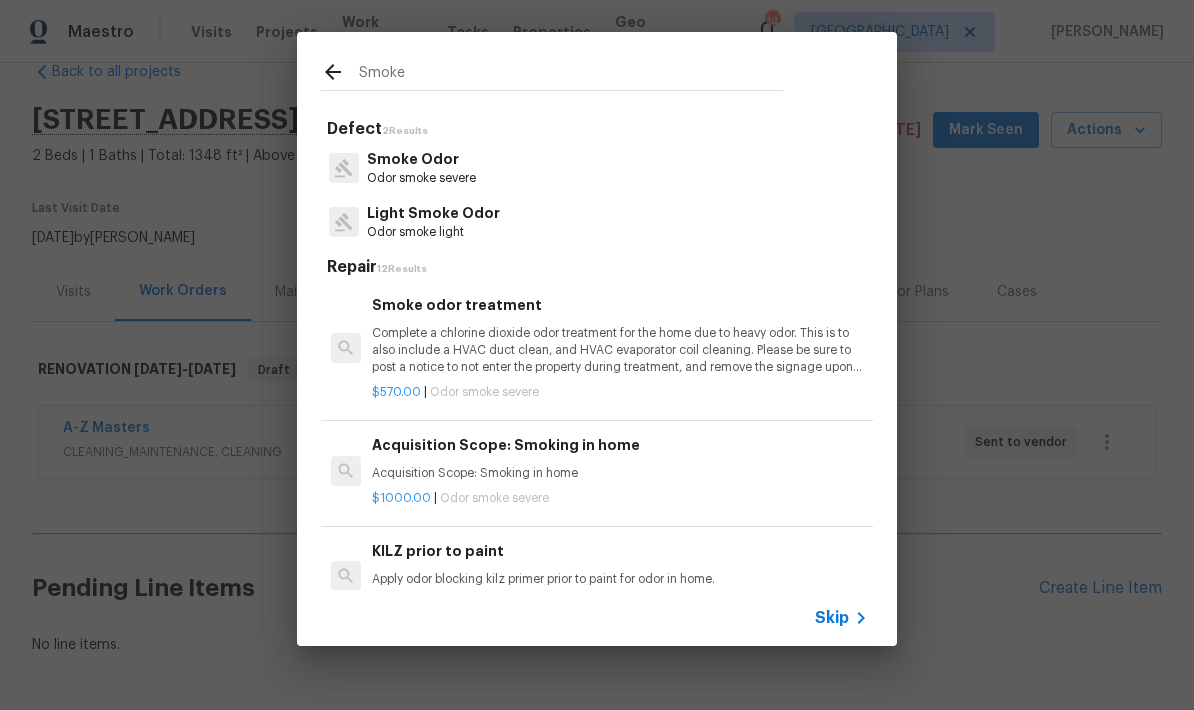 type on "Smoke" 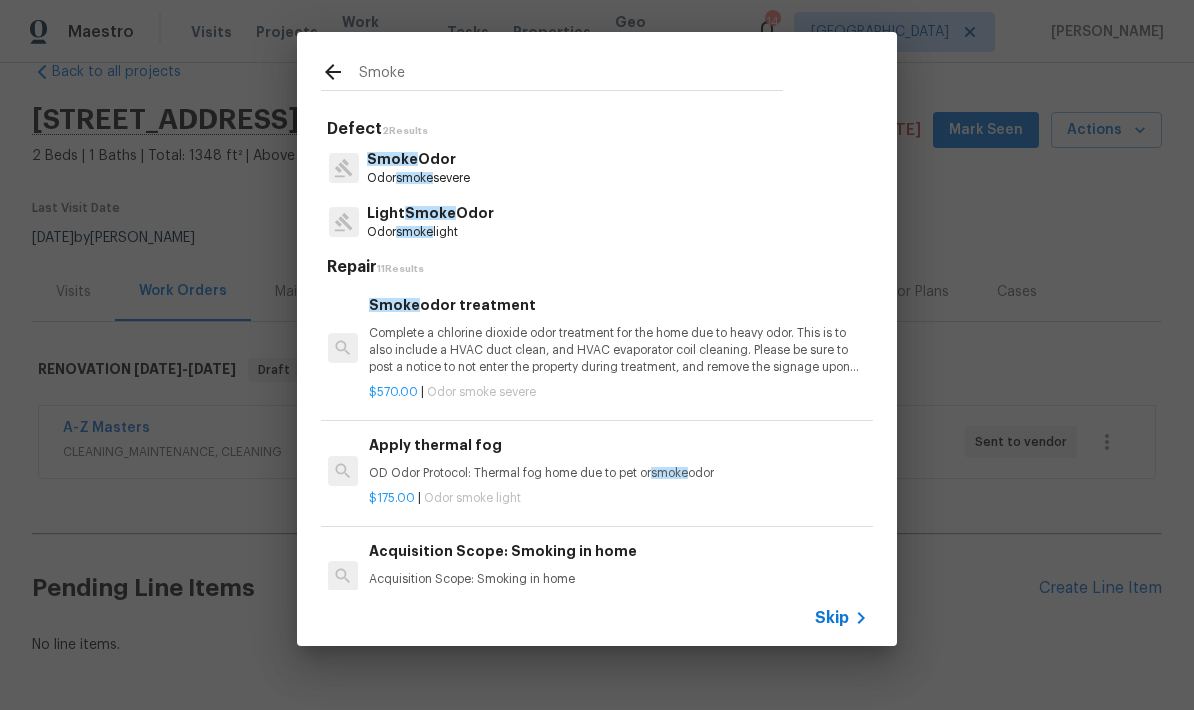 scroll, scrollTop: 0, scrollLeft: 3, axis: horizontal 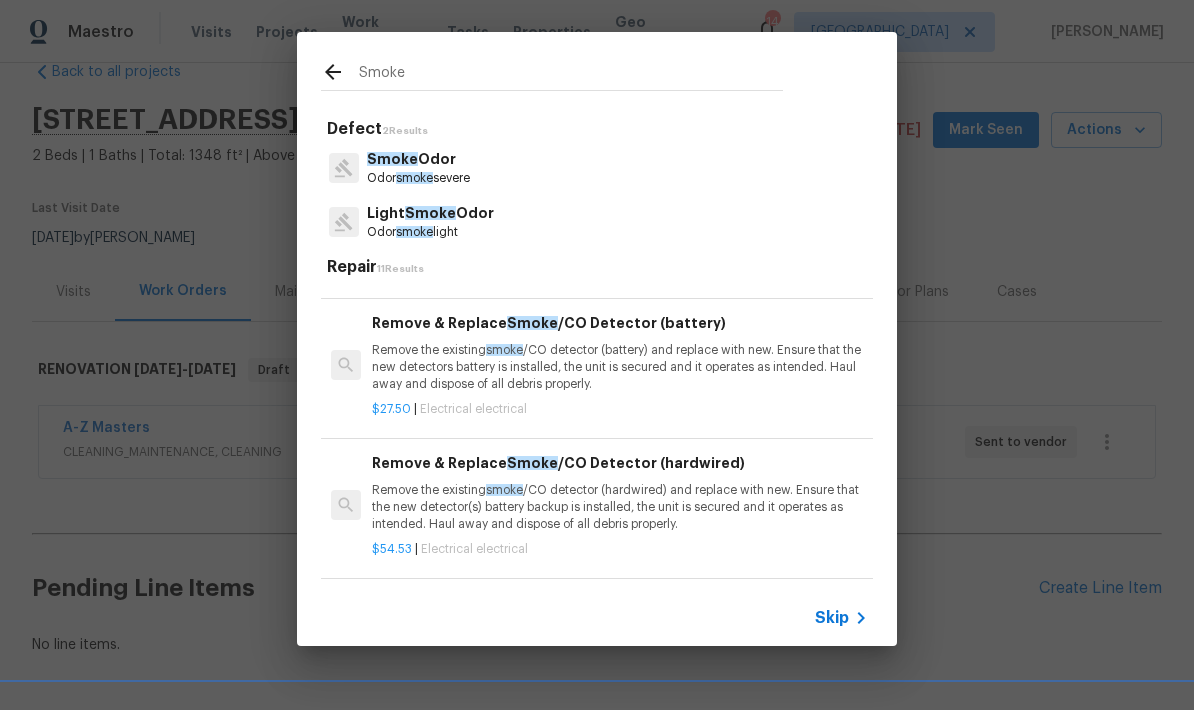 click on "Remove the existing  smoke /CO detector (battery) and replace with new. Ensure that the new detectors battery is installed, the unit is secured and it operates as intended. Haul away and dispose of all debris properly." at bounding box center (620, 367) 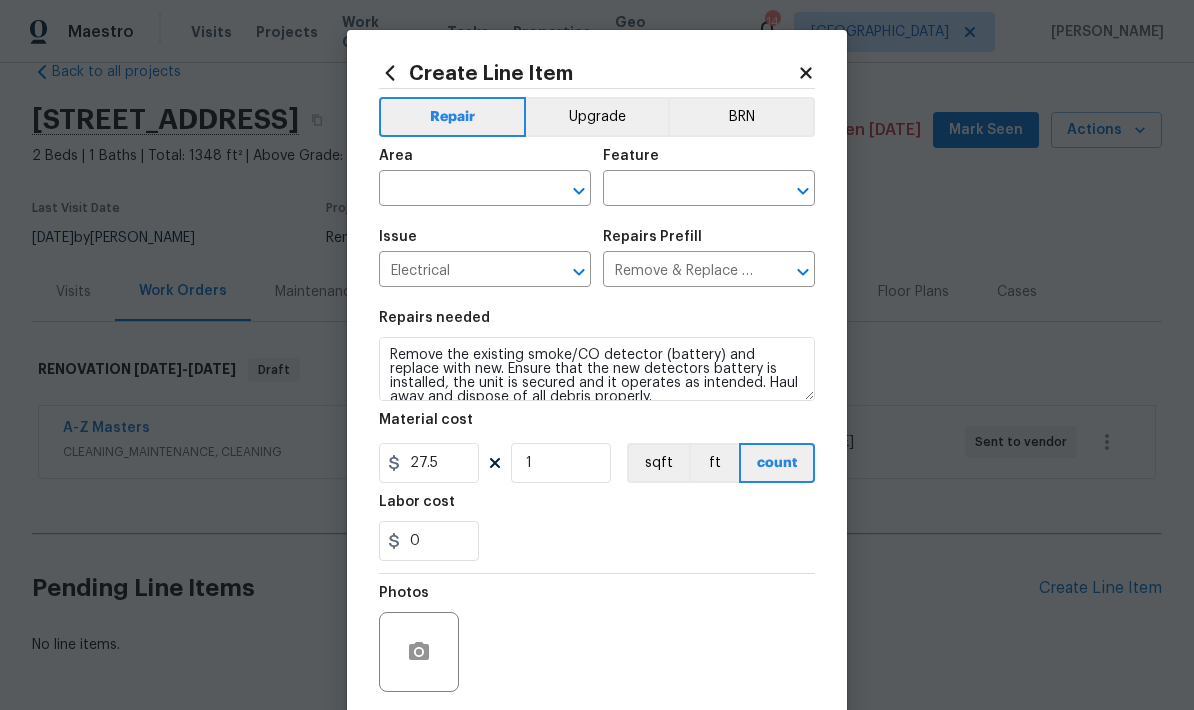 scroll, scrollTop: 0, scrollLeft: 0, axis: both 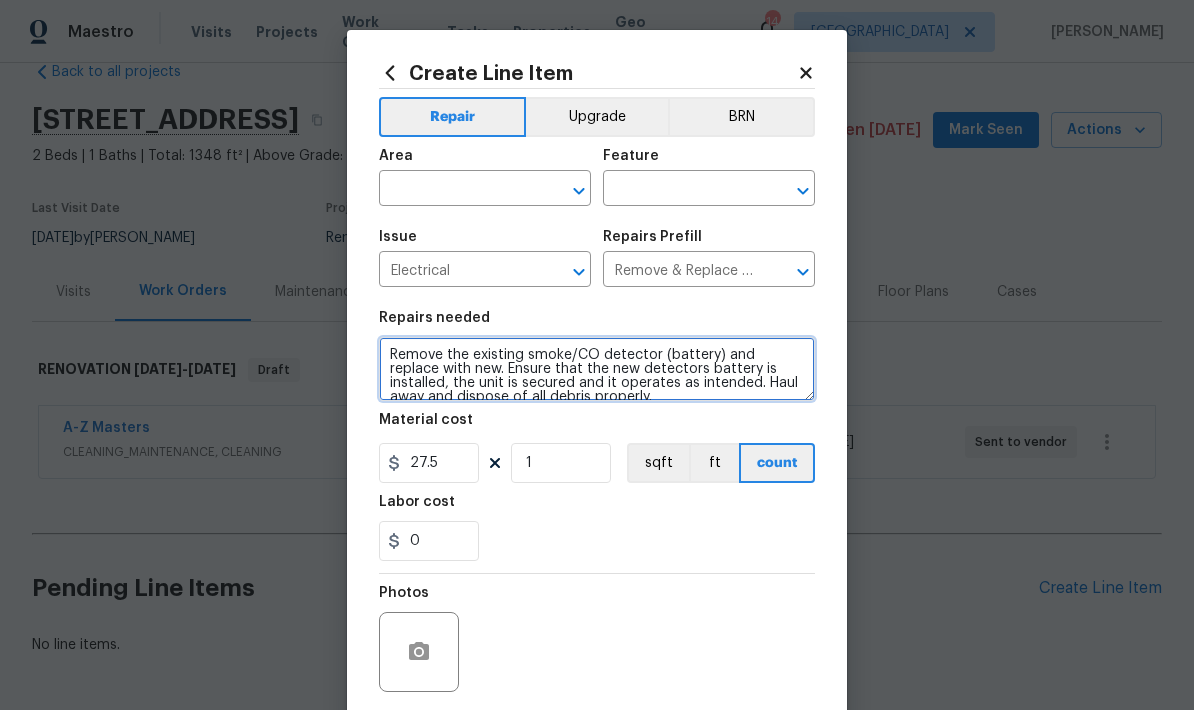 click on "Remove the existing smoke/CO detector (battery) and replace with new. Ensure that the new detectors battery is installed, the unit is secured and it operates as intended. Haul away and dispose of all debris properly." at bounding box center (597, 369) 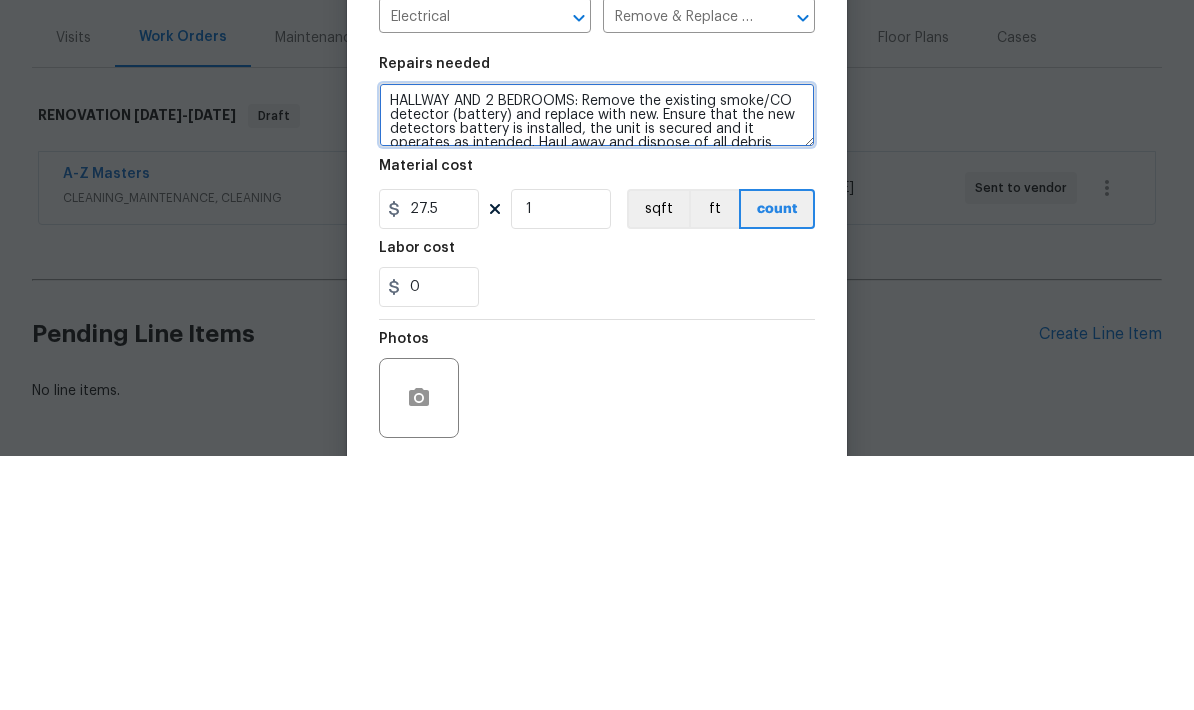 click on "HALLWAY AND 2 BEDROOMS: Remove the existing smoke/CO detector (battery) and replace with new. Ensure that the new detectors battery is installed, the unit is secured and it operates as intended. Haul away and dispose of all debris properly." at bounding box center (597, 369) 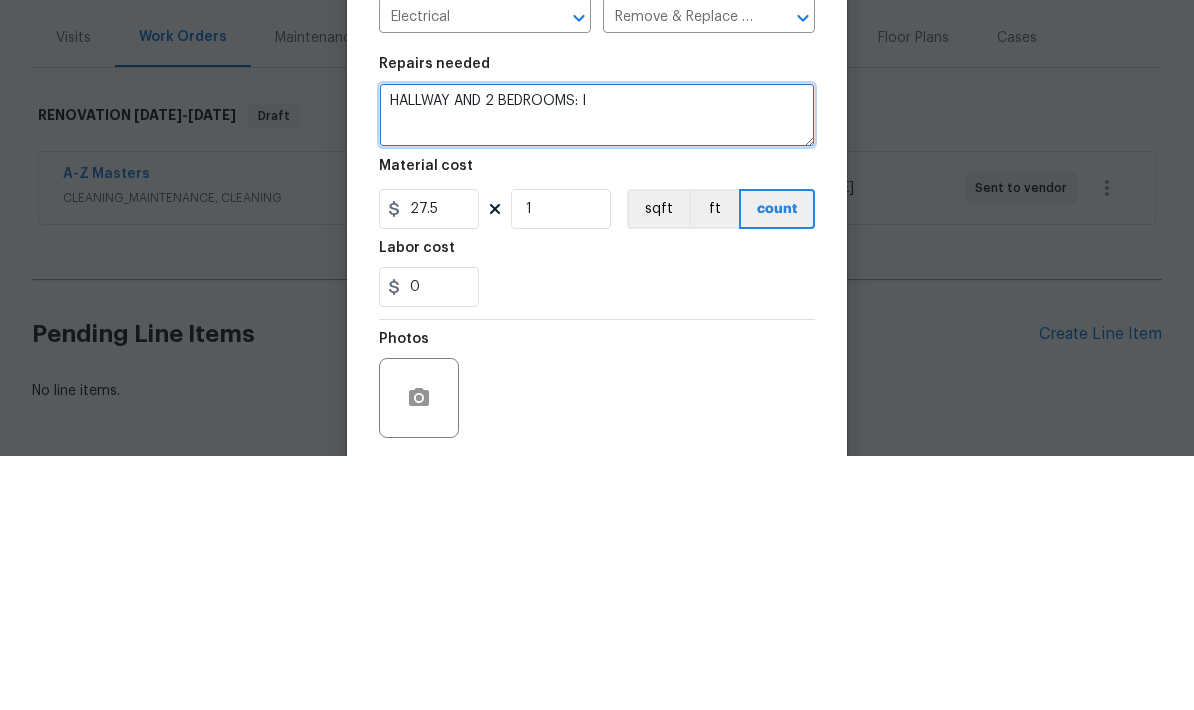 scroll, scrollTop: 0, scrollLeft: 0, axis: both 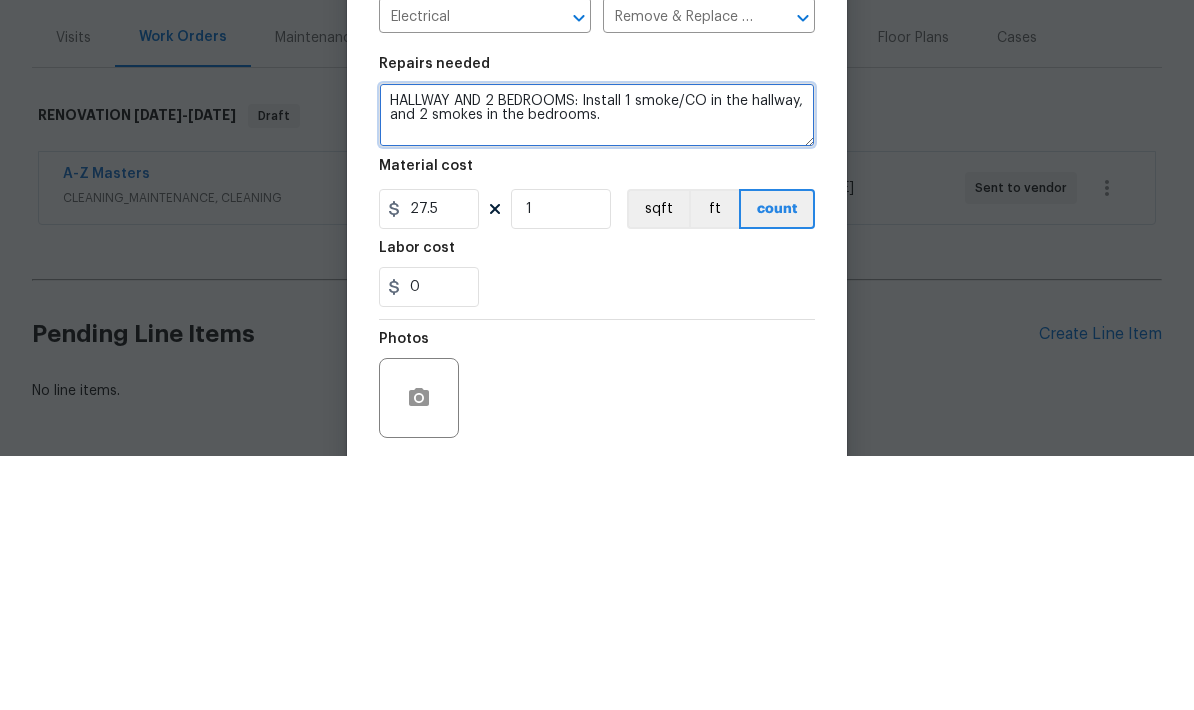 click on "HALLWAY AND 2 BEDROOMS: Install 1 smoke/CO in the hallway, and 2 smokes in the bedrooms." at bounding box center [597, 369] 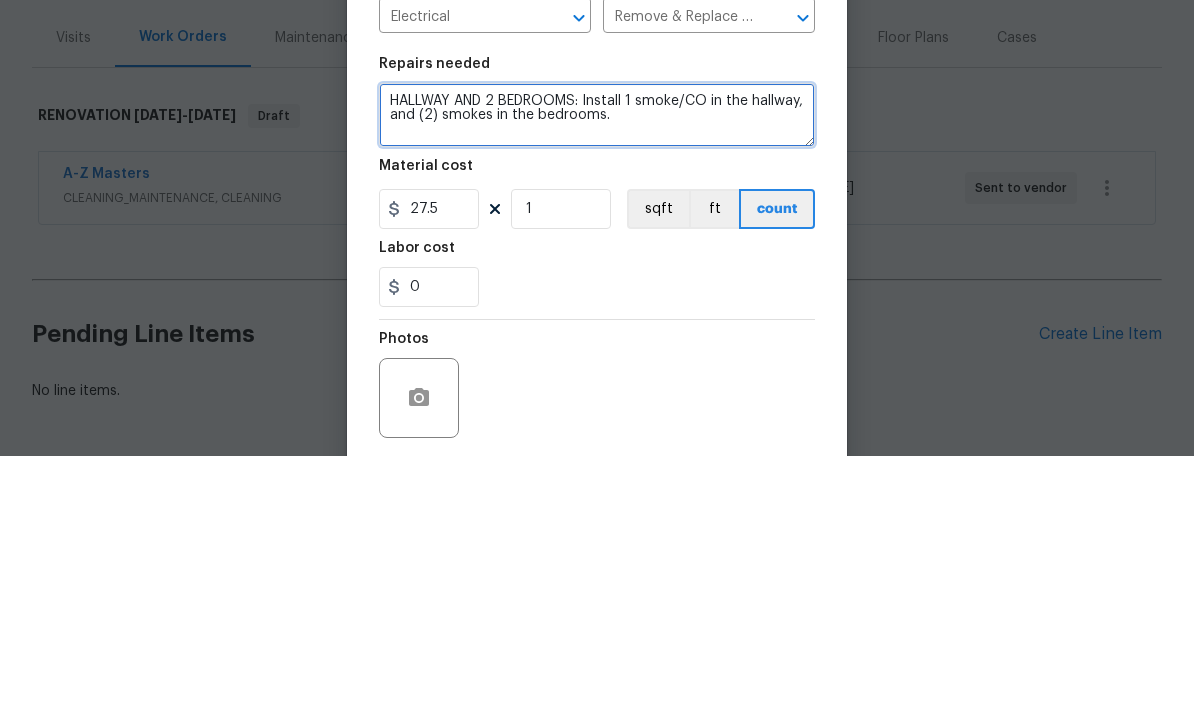 click on "HALLWAY AND 2 BEDROOMS: Install 1 smoke/CO in the hallway, and (2) smokes in the bedrooms." at bounding box center [597, 369] 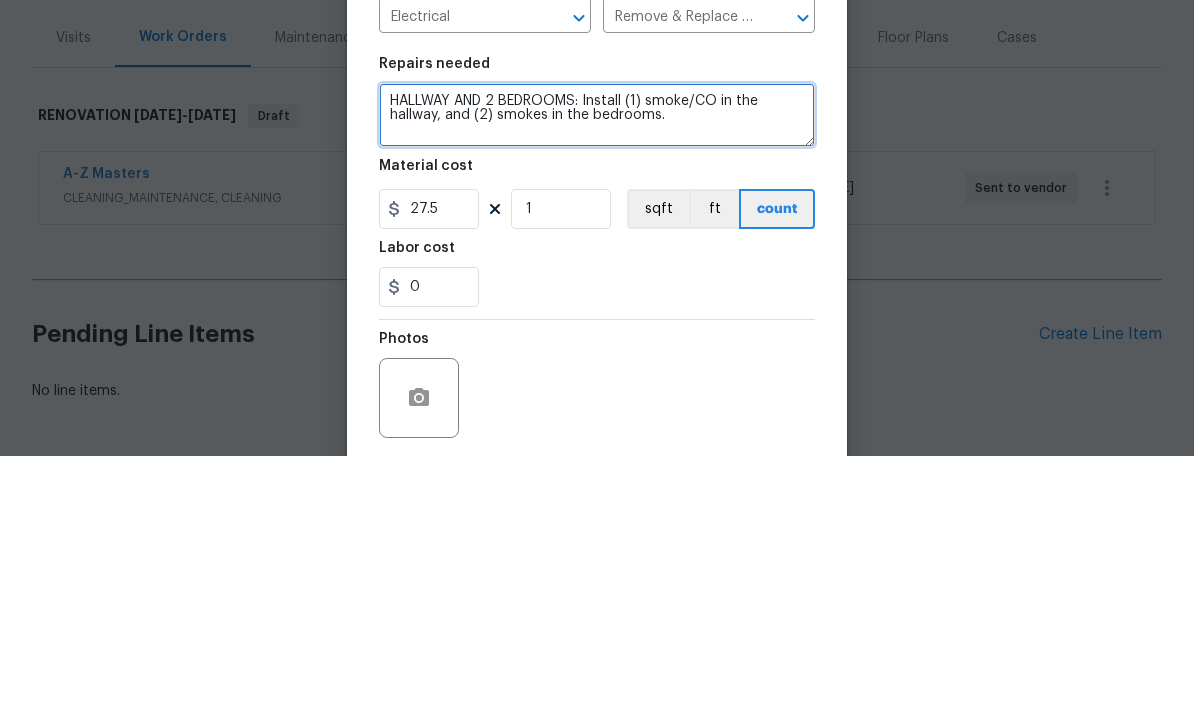 click on "HALLWAY AND 2 BEDROOMS: Install (1) smoke/CO in the hallway, and (2) smokes in the bedrooms." at bounding box center (597, 369) 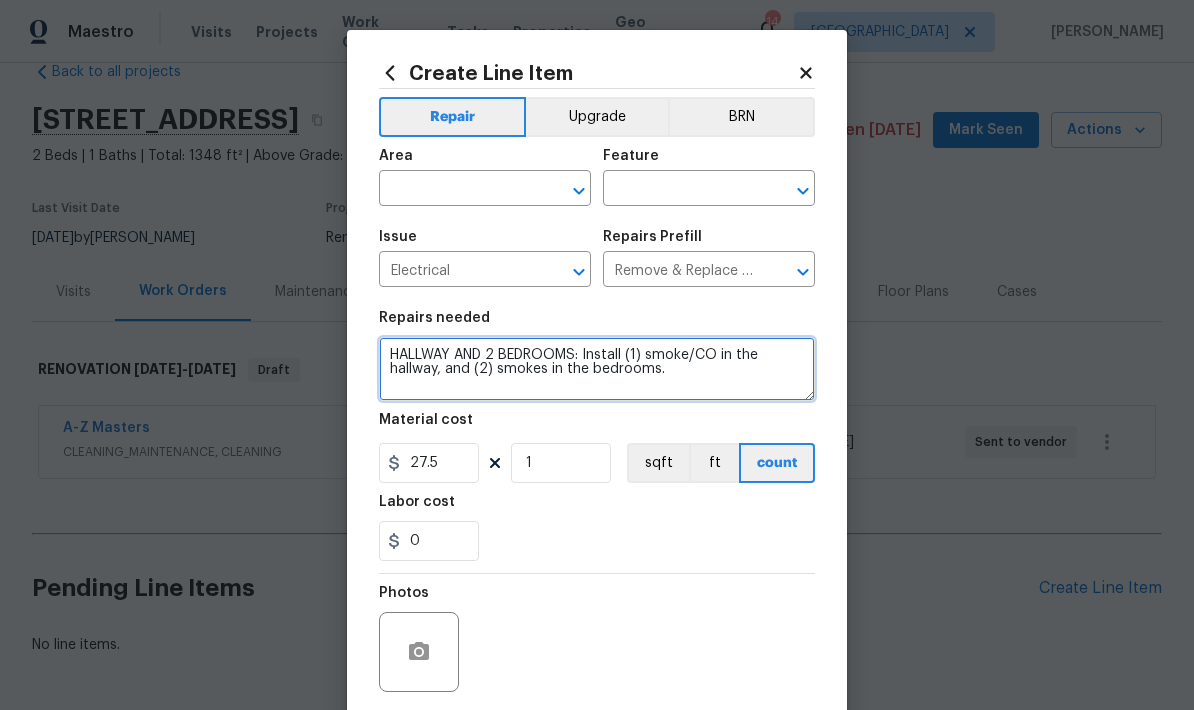 type on "HALLWAY AND 2 BEDROOMS: Install (1) smoke/CO in the hallway, and (2) smokes in the bedrooms." 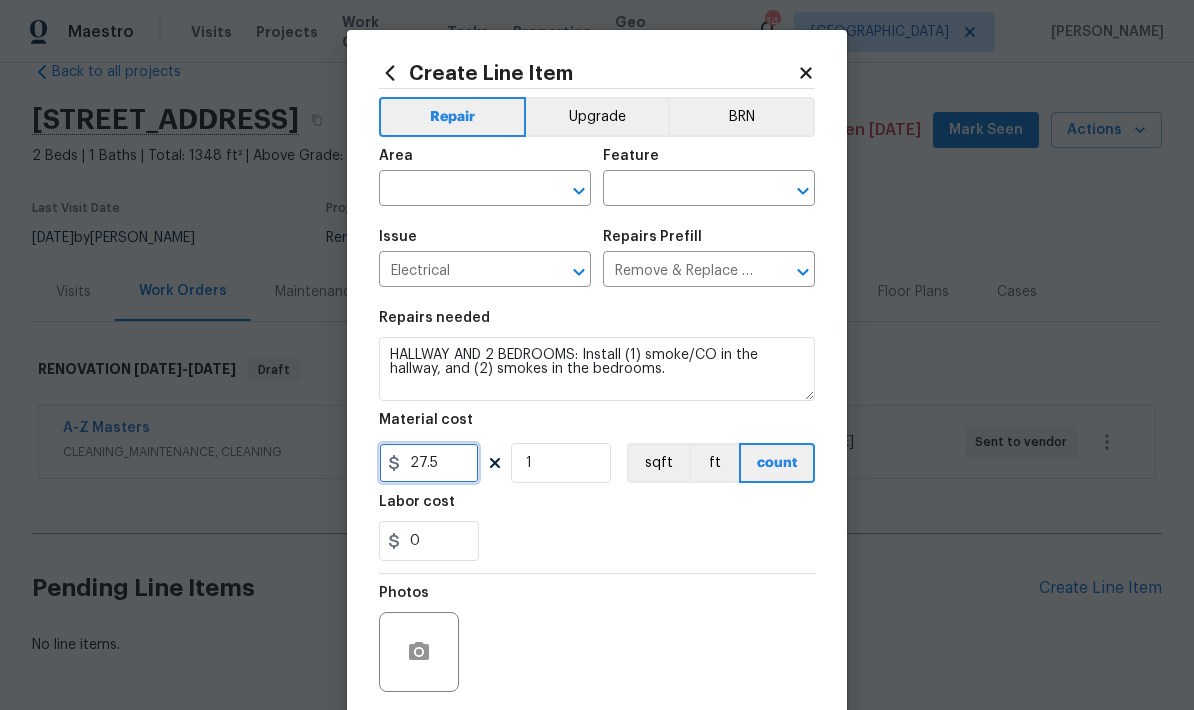 click on "27.5" at bounding box center (429, 463) 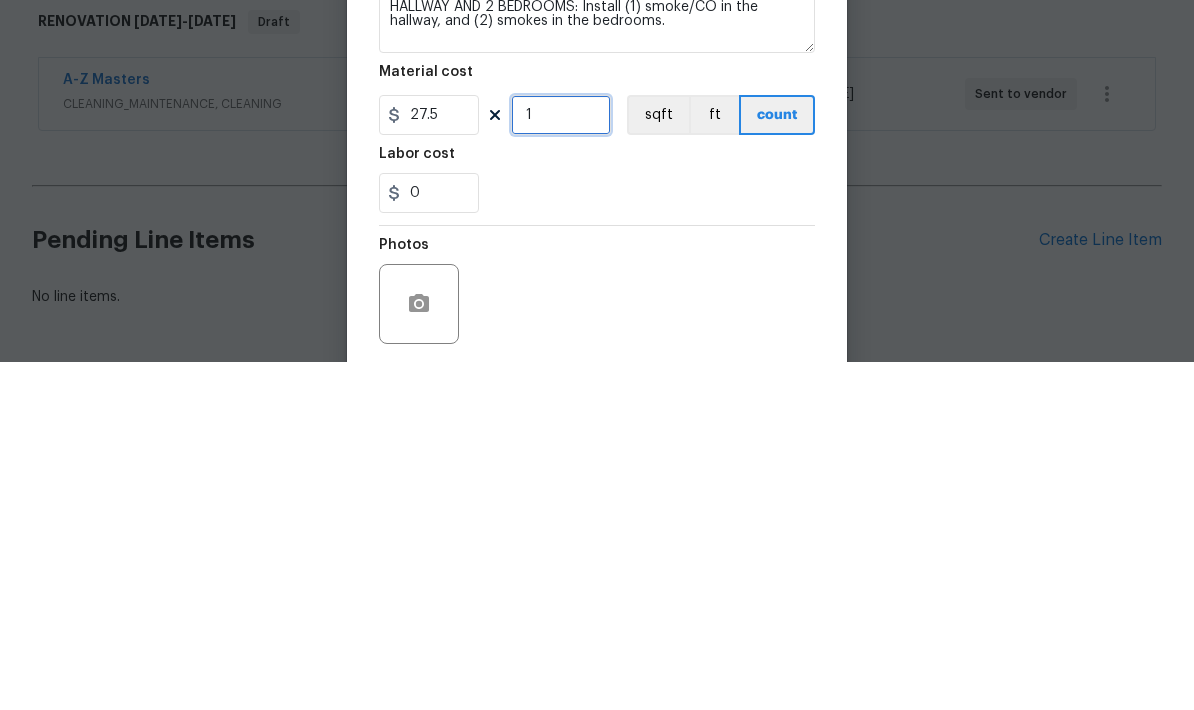 click on "1" at bounding box center [561, 463] 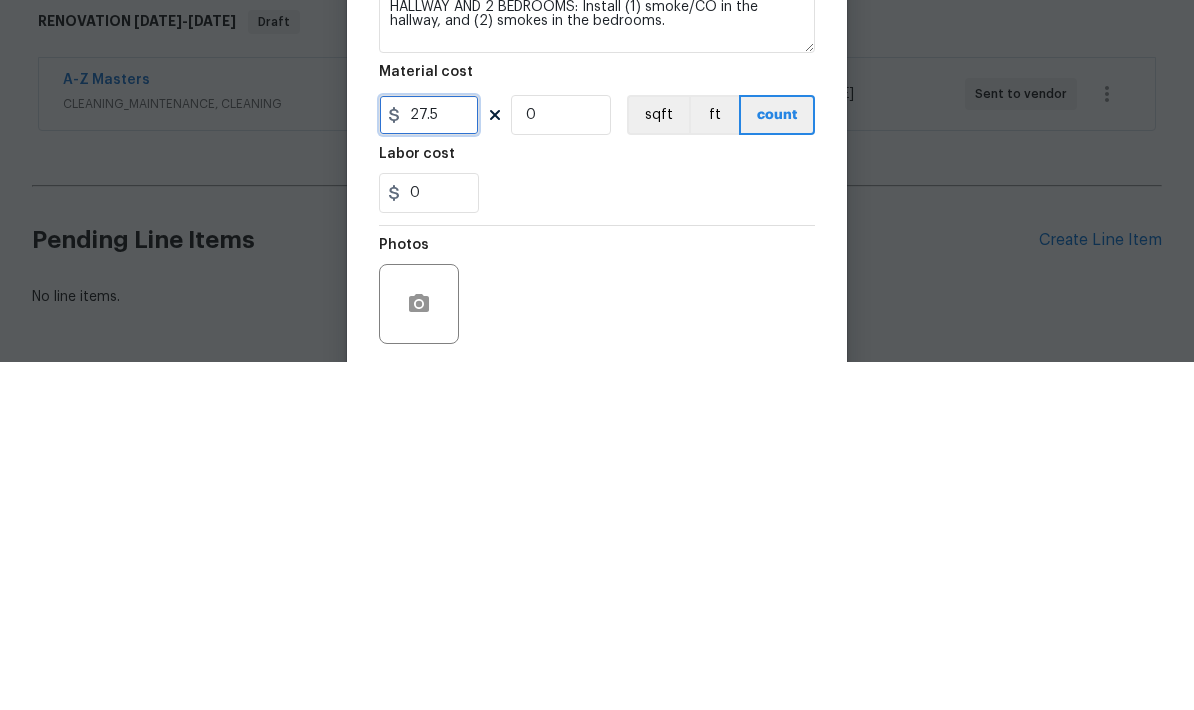 click on "27.5" at bounding box center [429, 463] 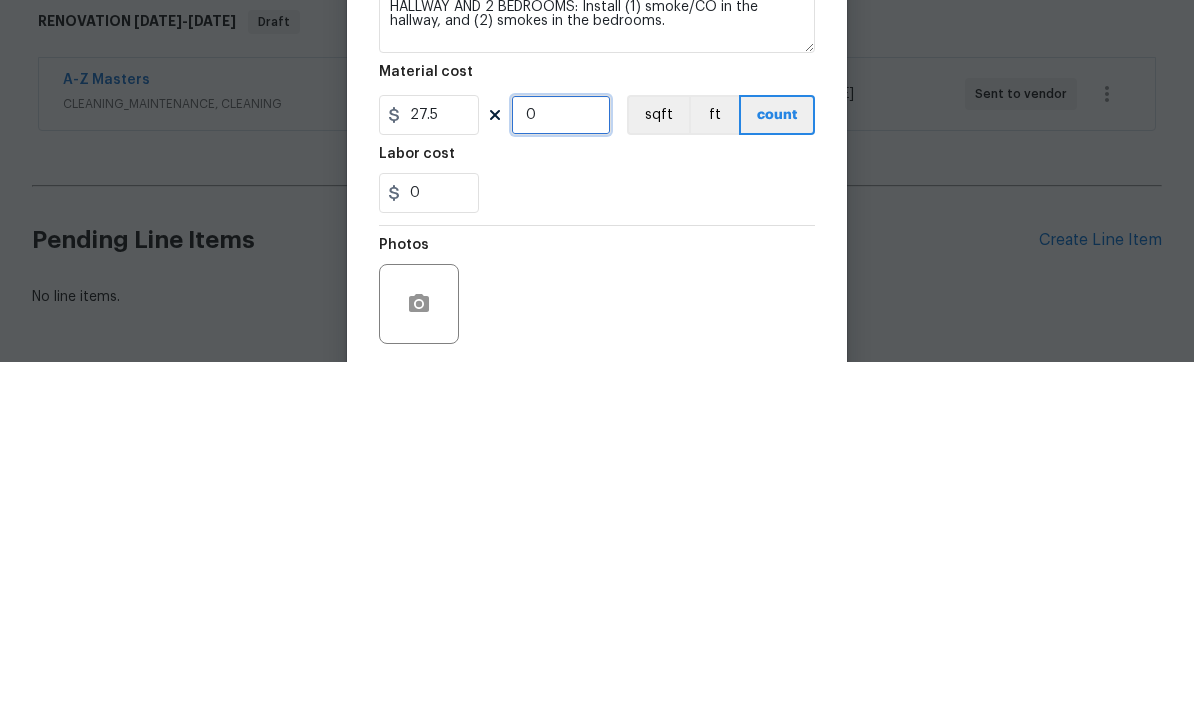 click on "0" at bounding box center [561, 463] 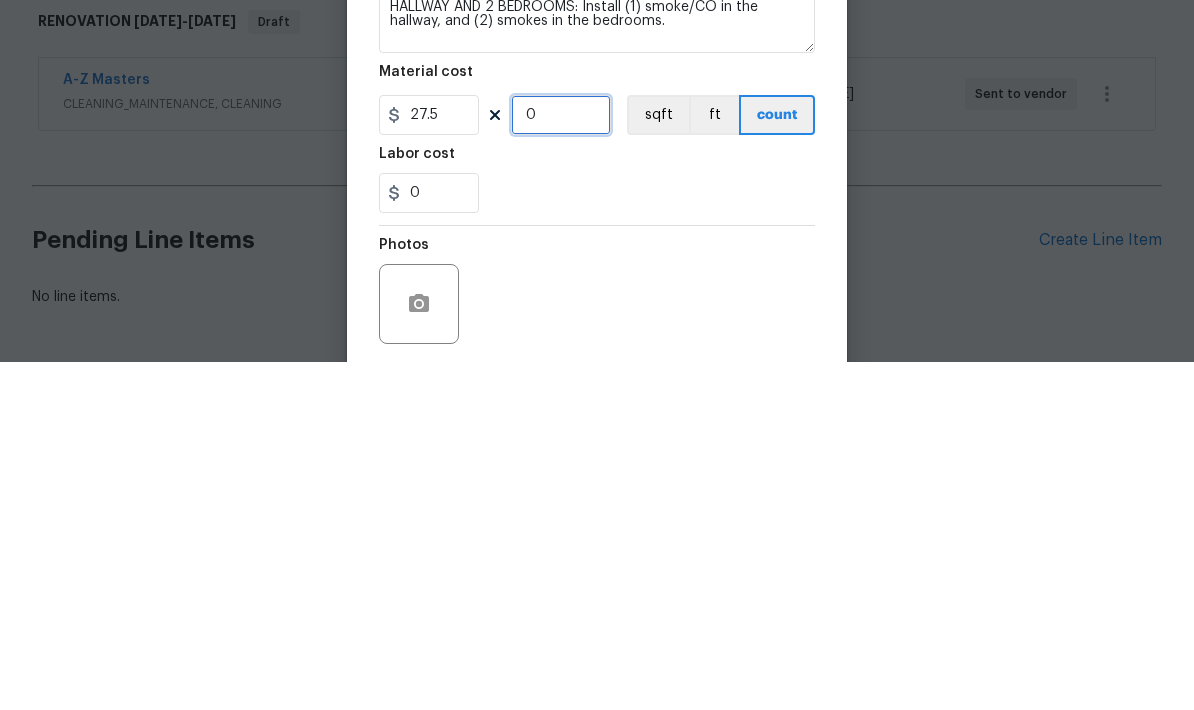type on "3" 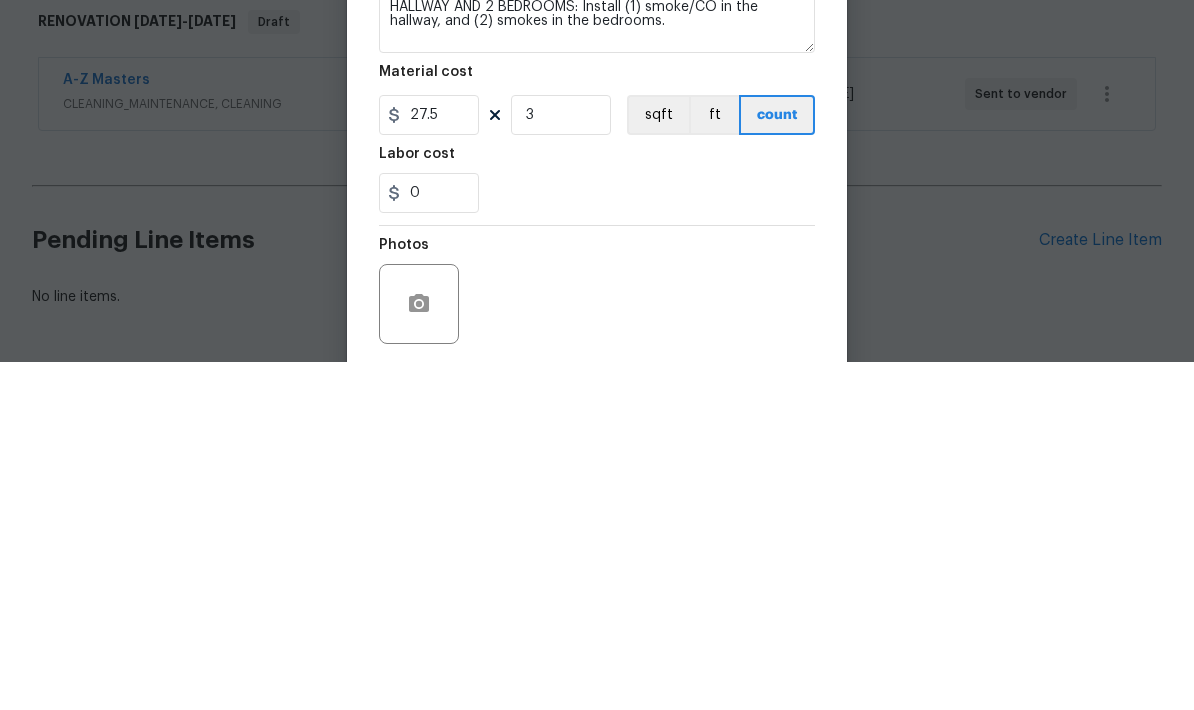 click on "0" at bounding box center [597, 541] 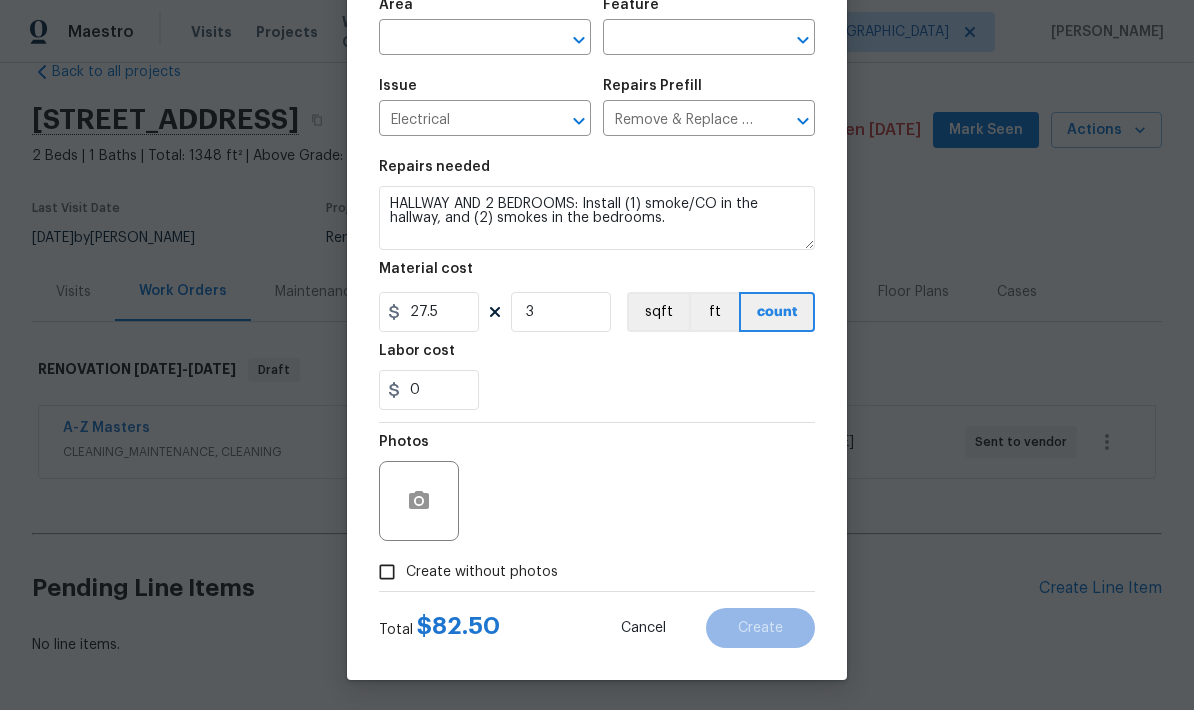 scroll, scrollTop: 155, scrollLeft: 0, axis: vertical 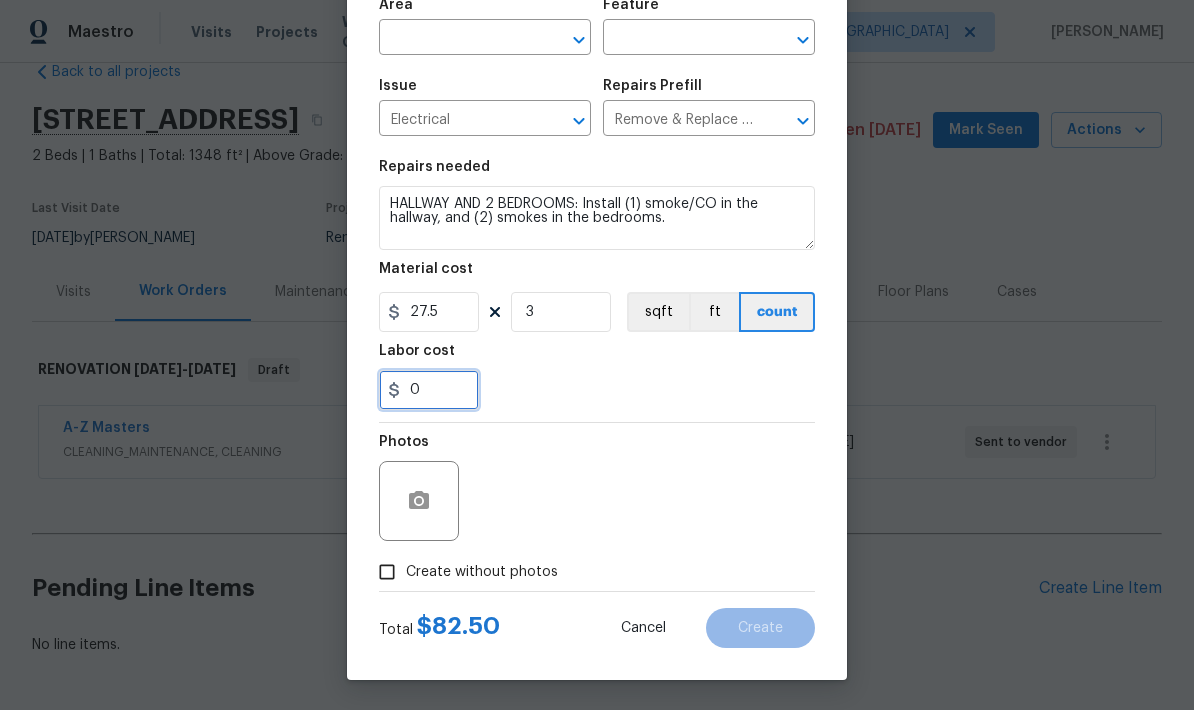 click on "0" at bounding box center [429, 390] 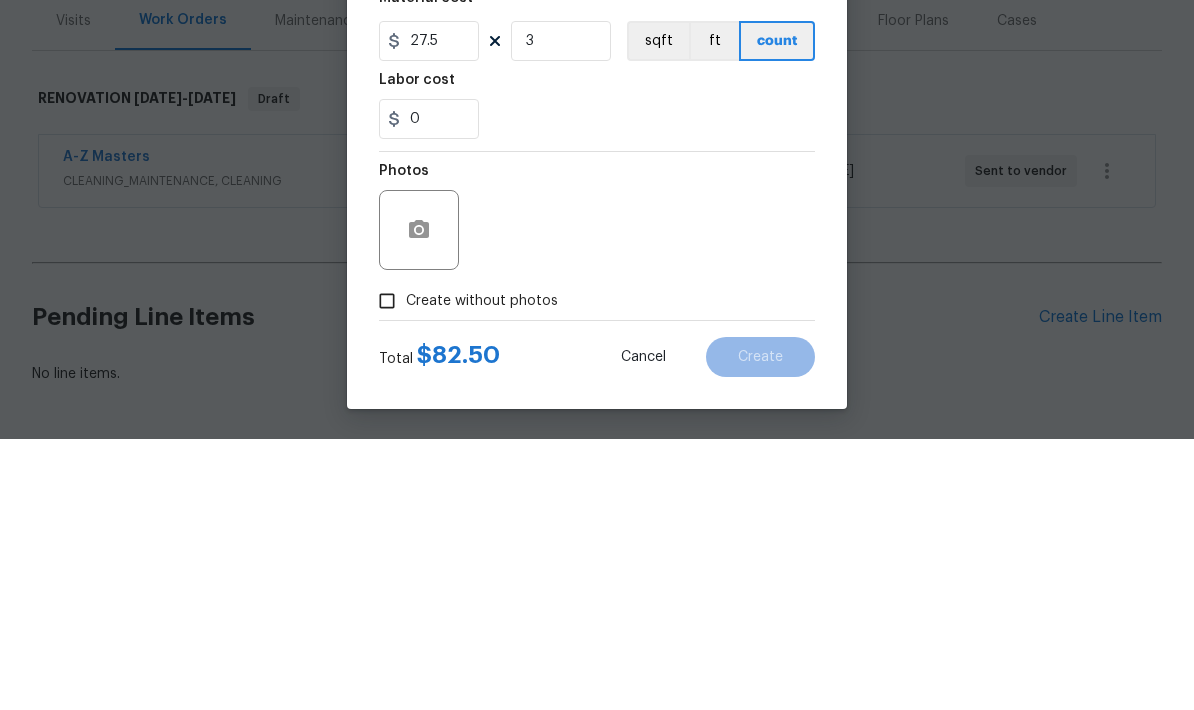 click on "Photos" at bounding box center (597, 488) 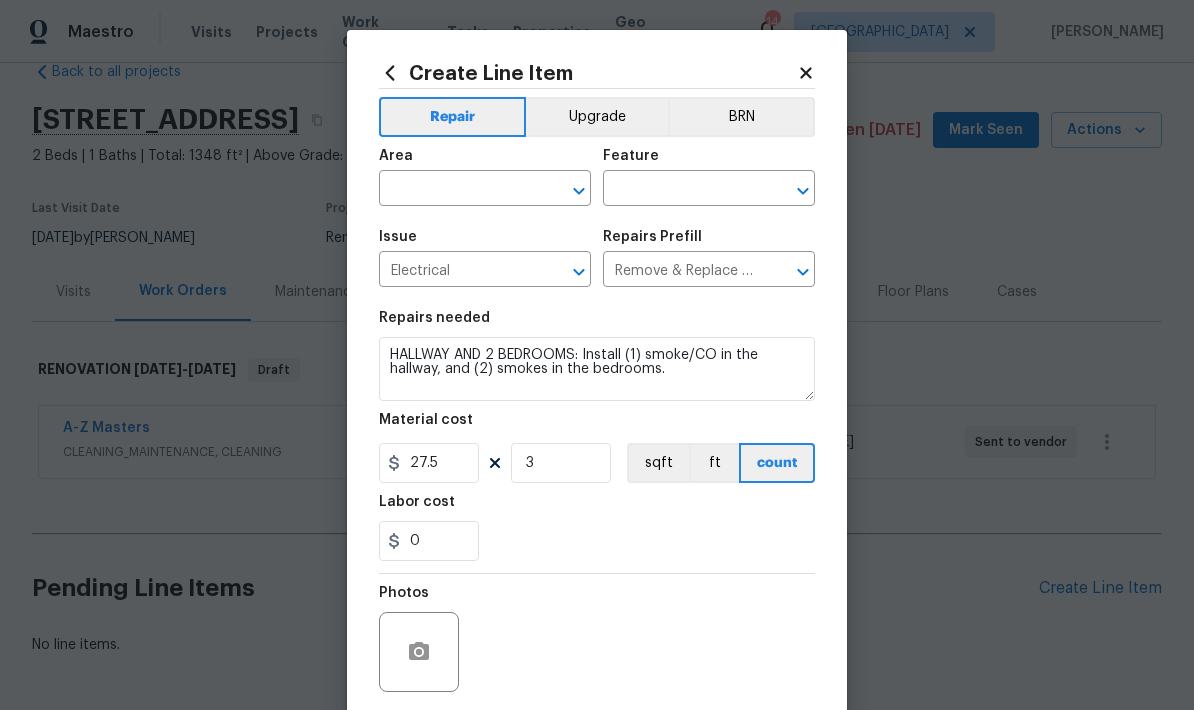 scroll, scrollTop: 0, scrollLeft: 0, axis: both 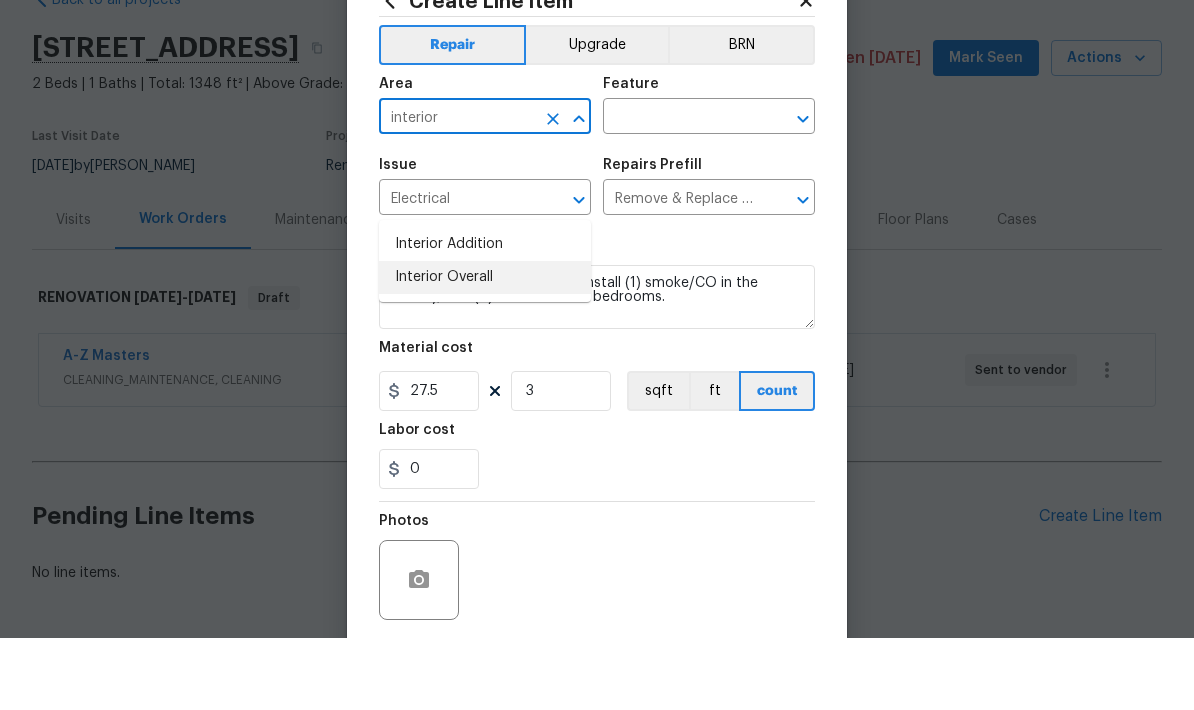 click on "Interior Overall" at bounding box center (485, 349) 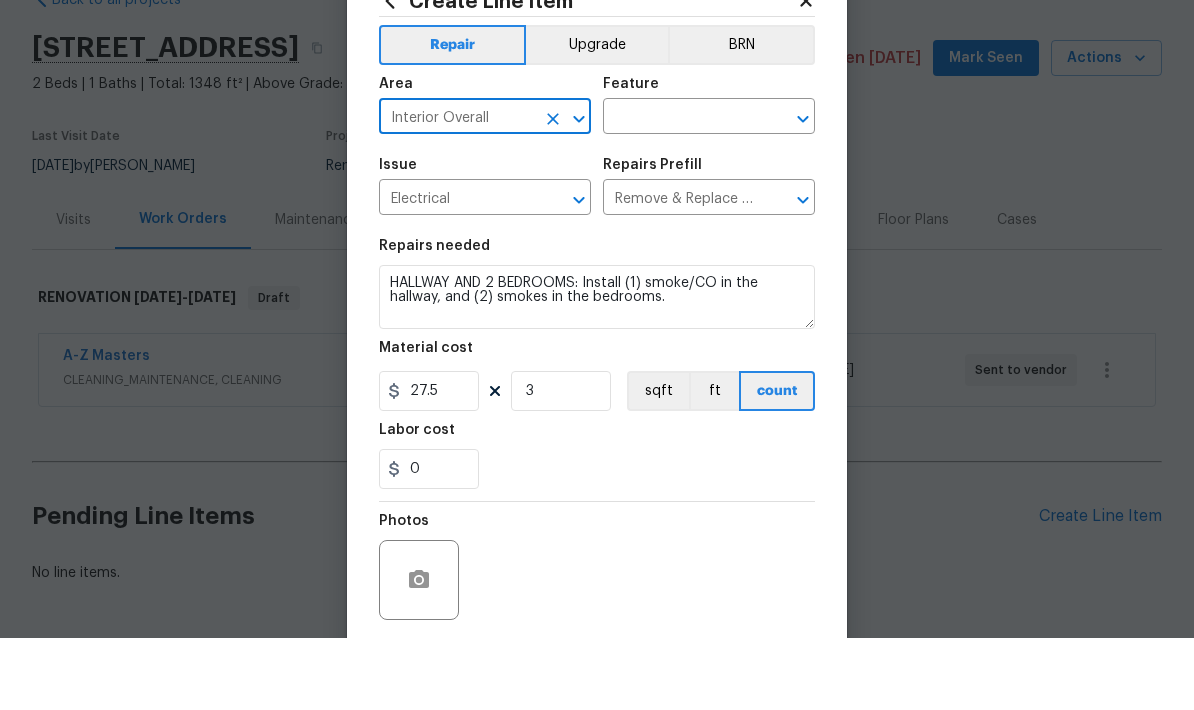 click at bounding box center (681, 190) 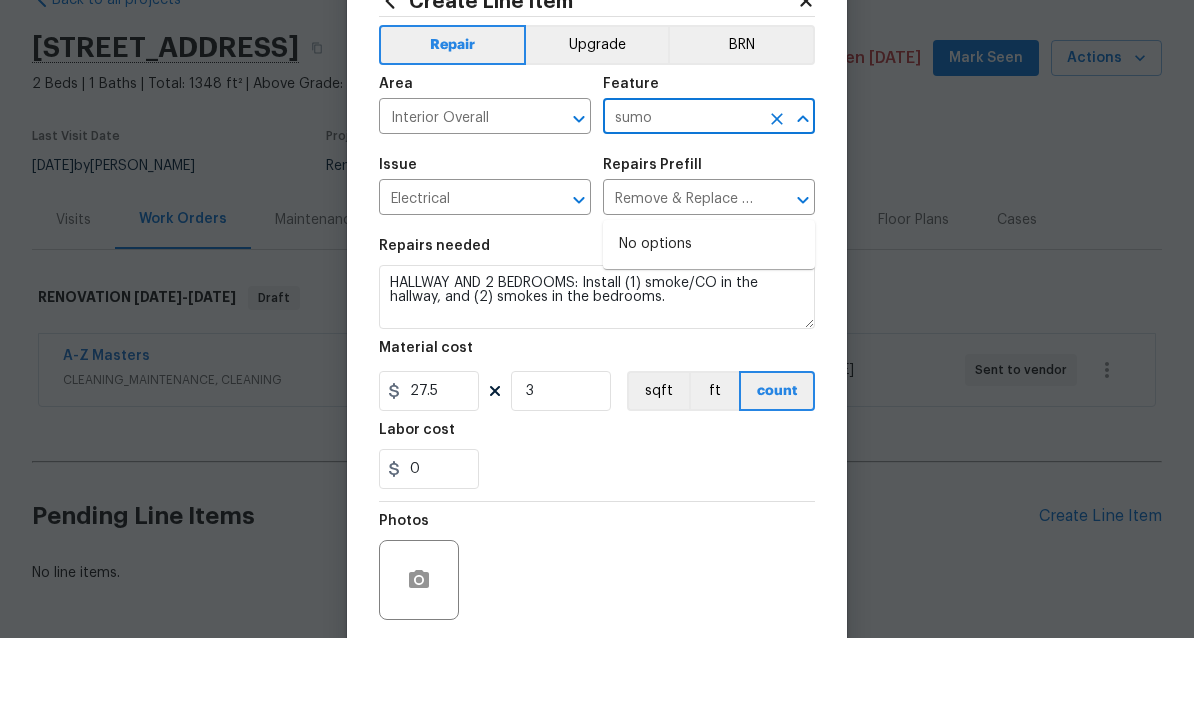 type on "sumo" 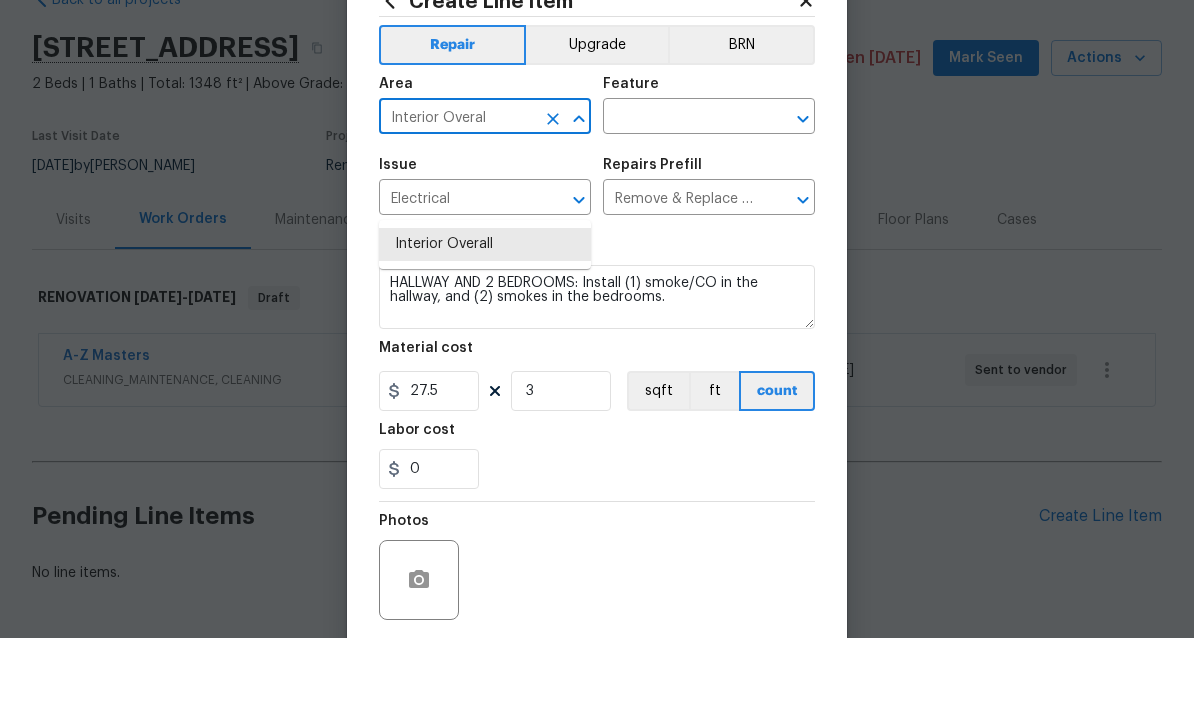 click at bounding box center (681, 190) 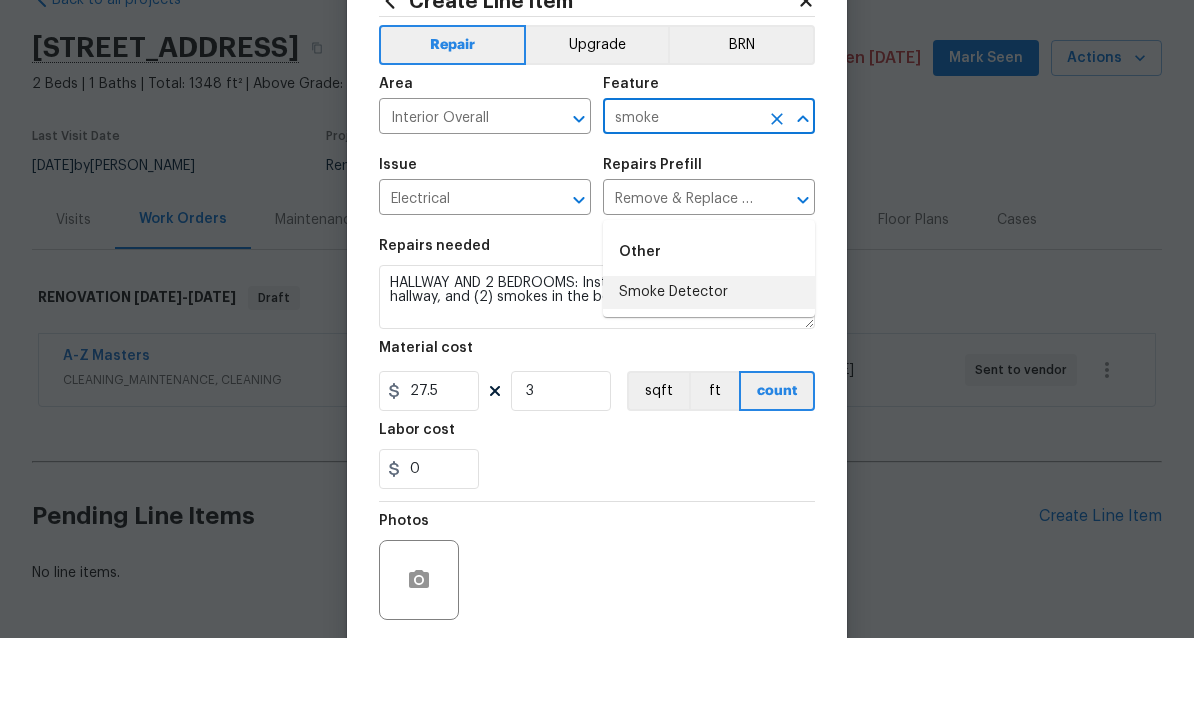 click on "Smoke Detector" at bounding box center (709, 364) 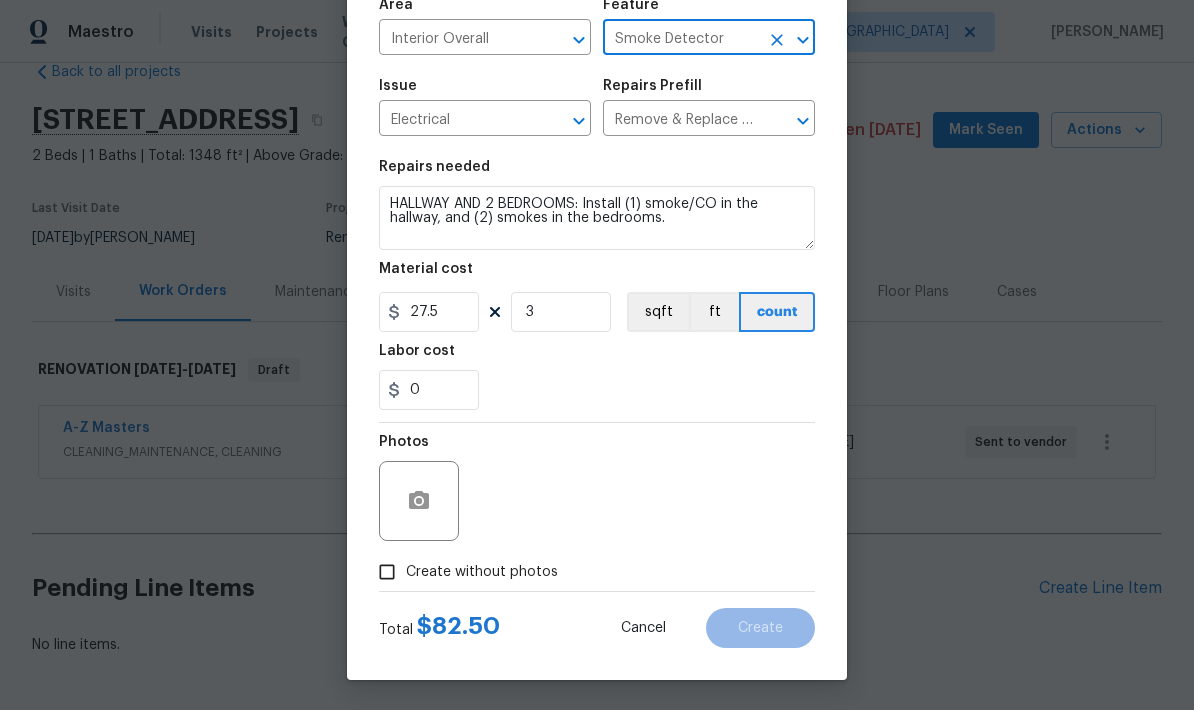 scroll, scrollTop: 155, scrollLeft: 0, axis: vertical 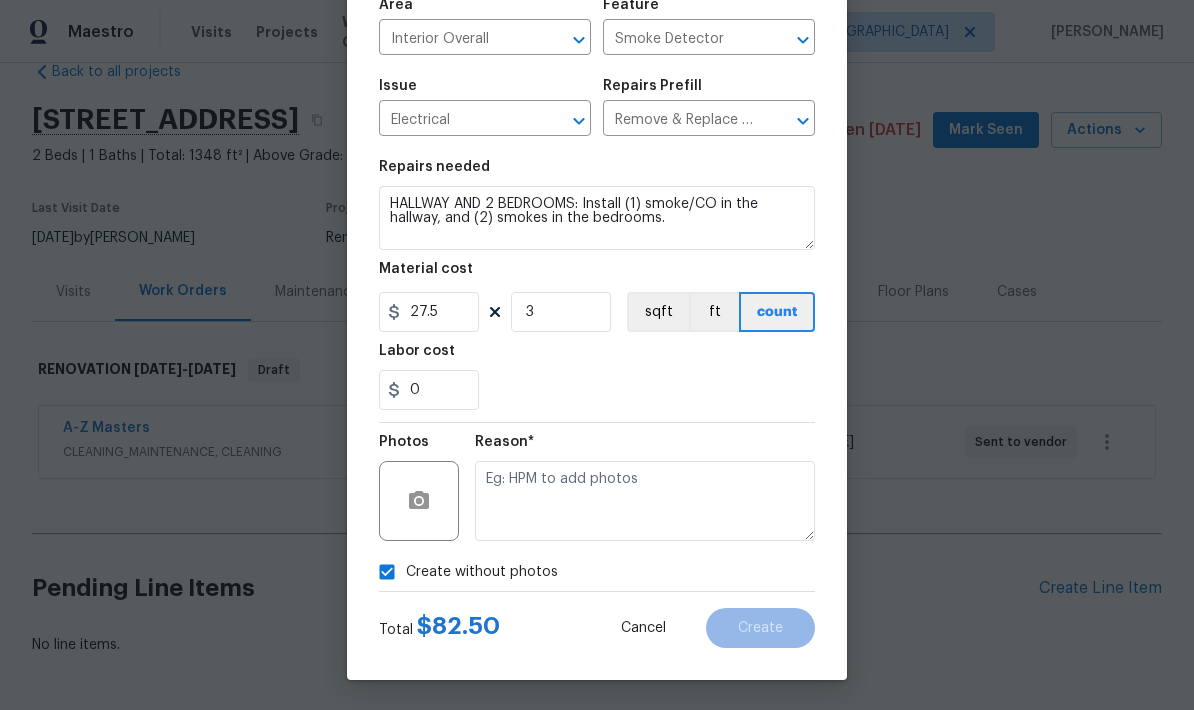 click on "Create without photos" at bounding box center [387, 572] 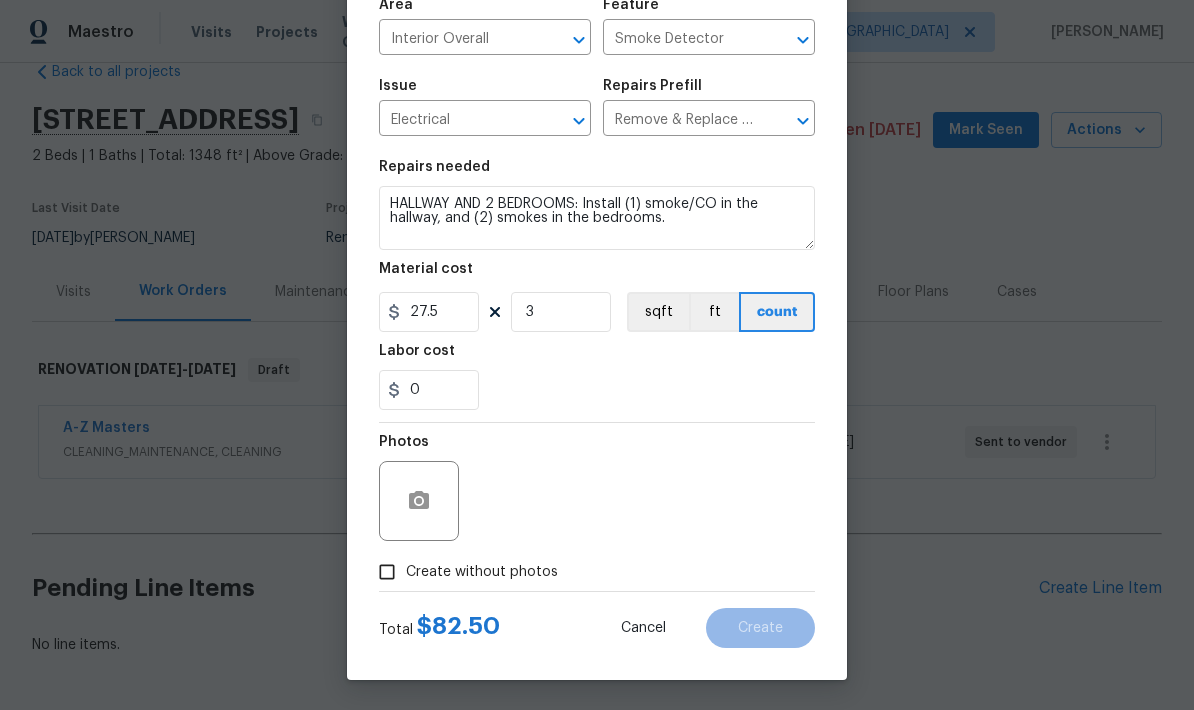 scroll, scrollTop: 155, scrollLeft: 0, axis: vertical 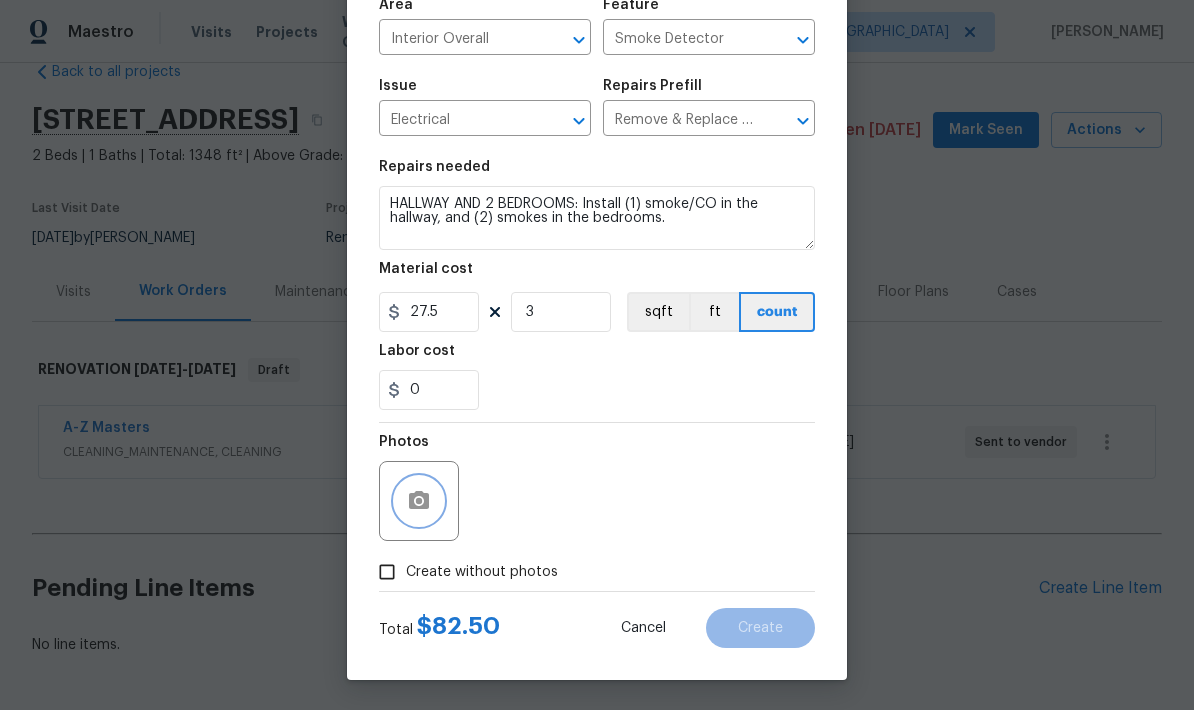 click 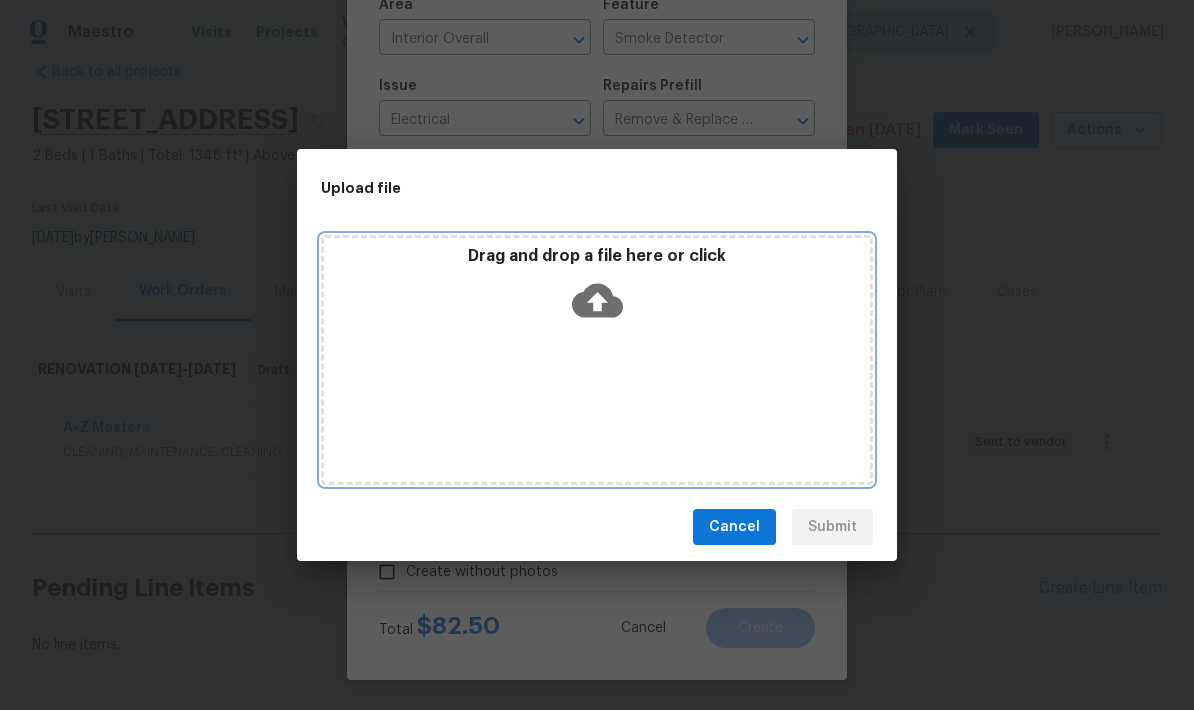 click on "Drag and drop a file here or click" at bounding box center (597, 360) 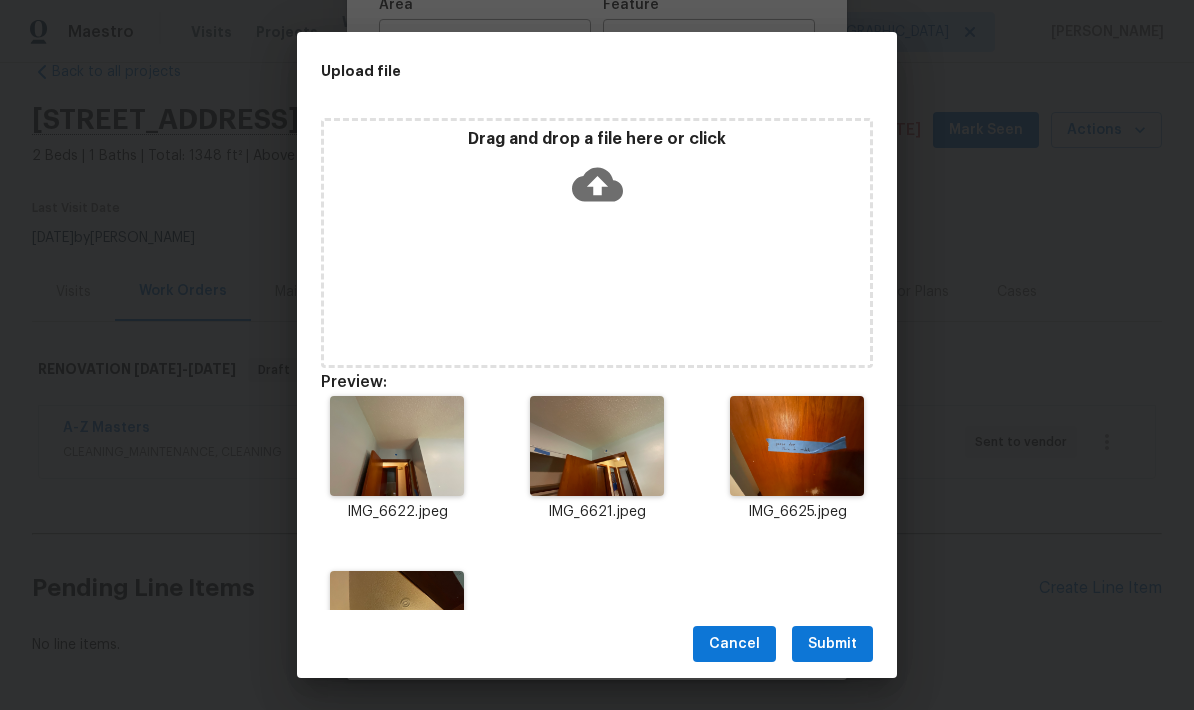 click on "Submit" at bounding box center [832, 644] 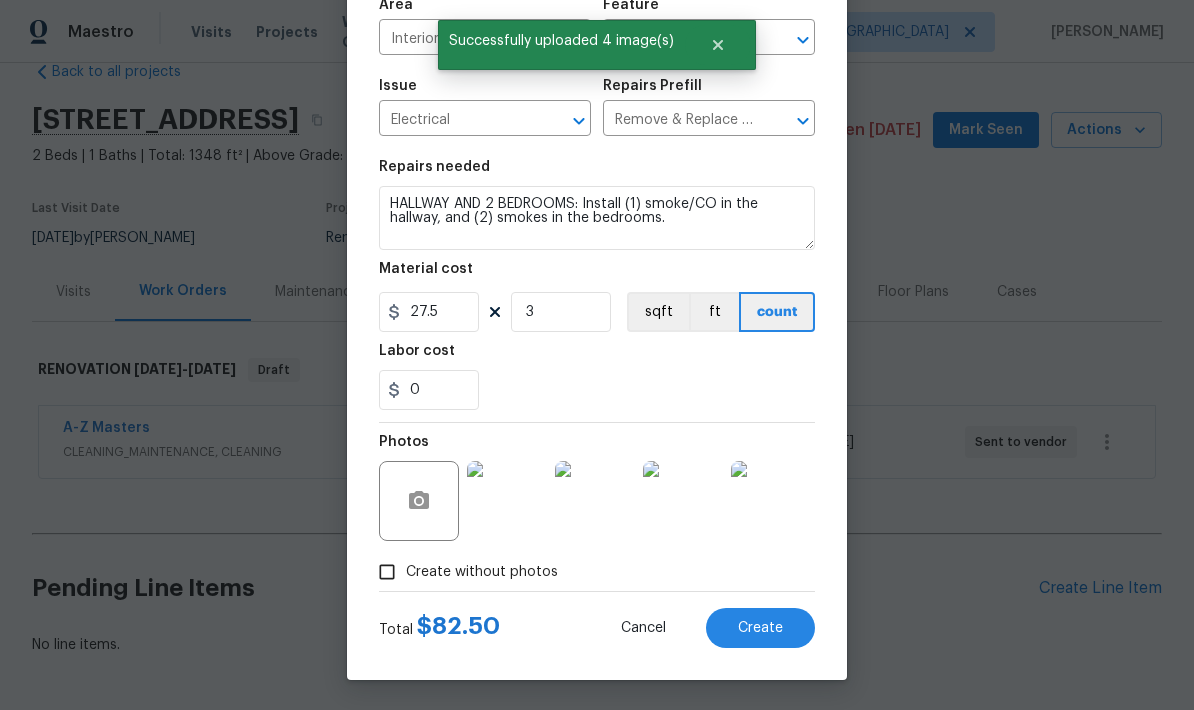 click on "Create" at bounding box center [760, 628] 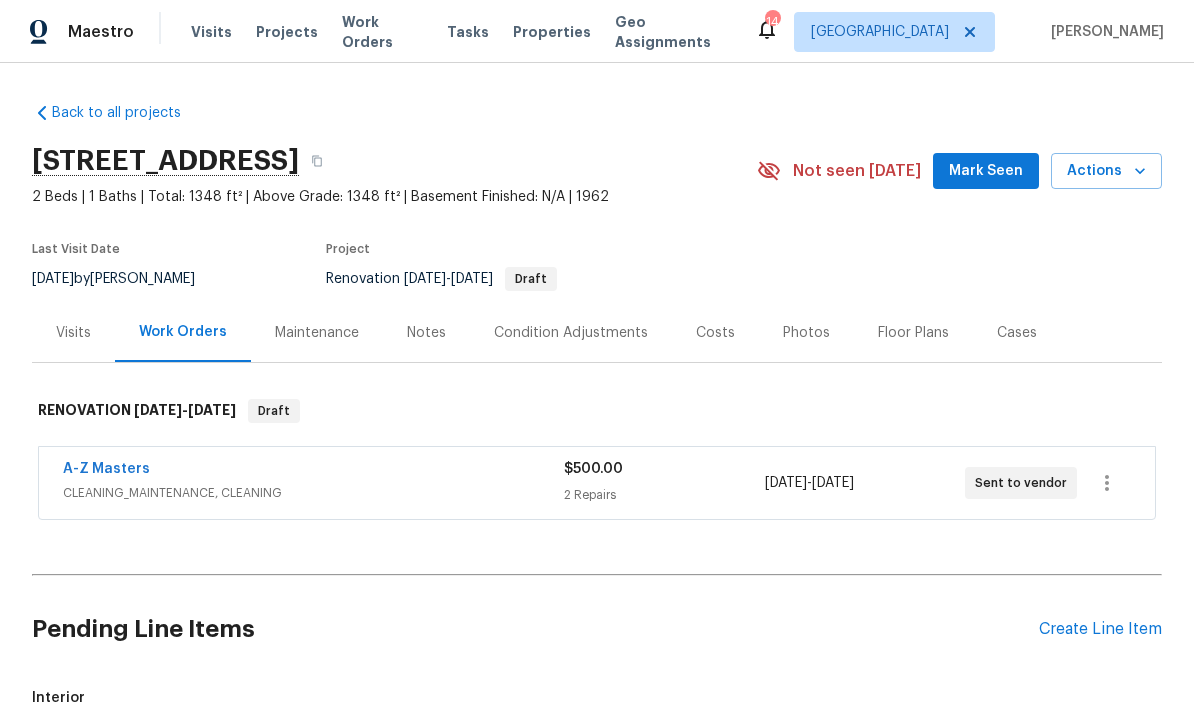 scroll, scrollTop: 0, scrollLeft: 0, axis: both 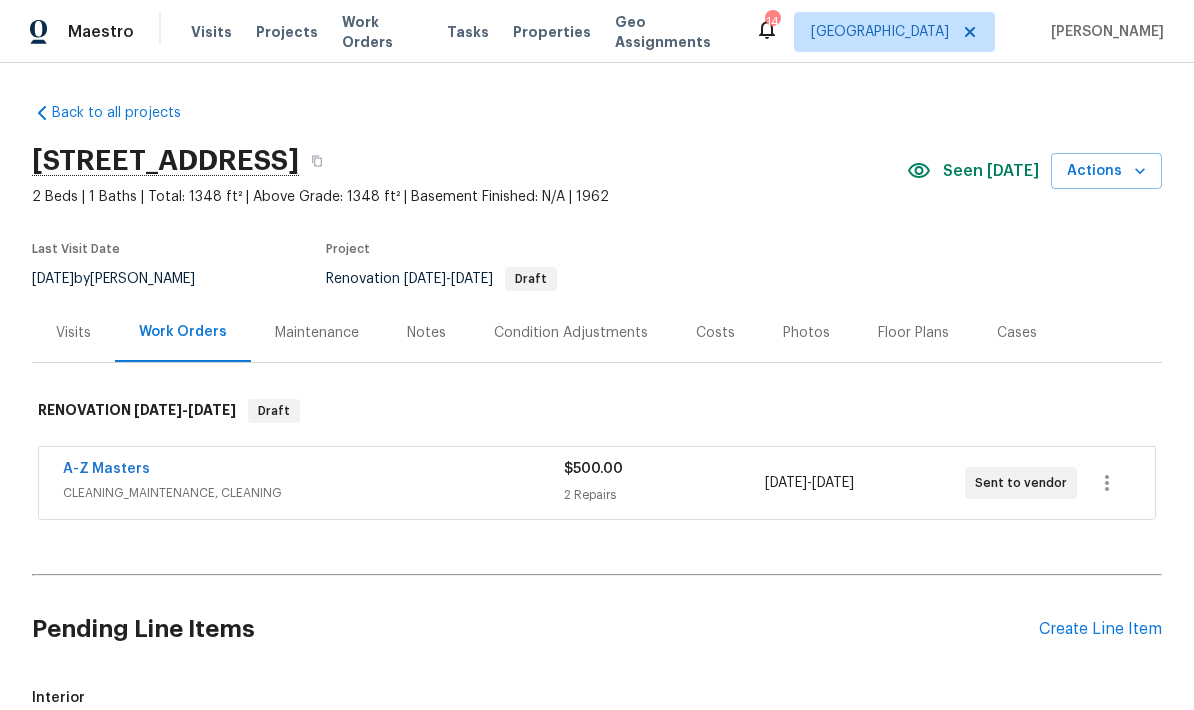click on "Interior ( ) Electrical Interior Overall - Smoke Detector Repair HALLWAY AND 2 BEDROOMS: Install (1) smoke/CO in the hallway, and (2) smokes in the bedrooms. $82.50   4 Draft Change proposed HALLWAY AND 2 BEDROOMS: Install (1) smoke/CO in the hallway, and (2) smokes in the bedrooms. $82.50 Deny Approve" at bounding box center (597, 816) 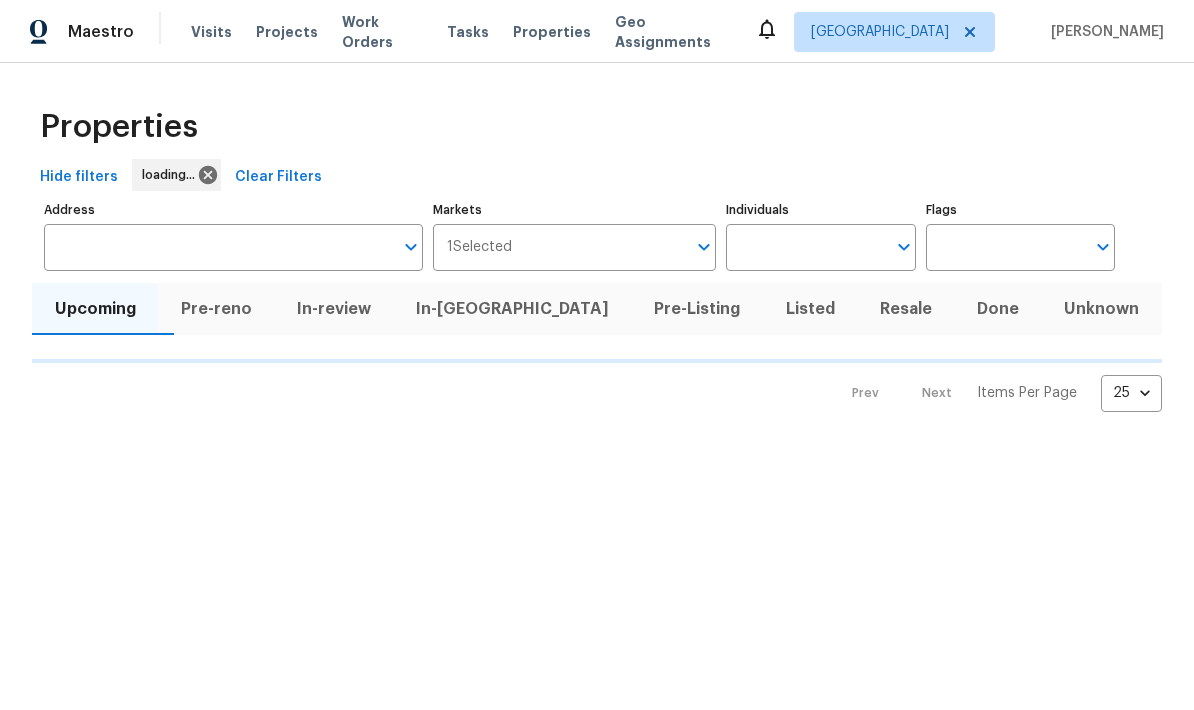 scroll, scrollTop: 0, scrollLeft: 0, axis: both 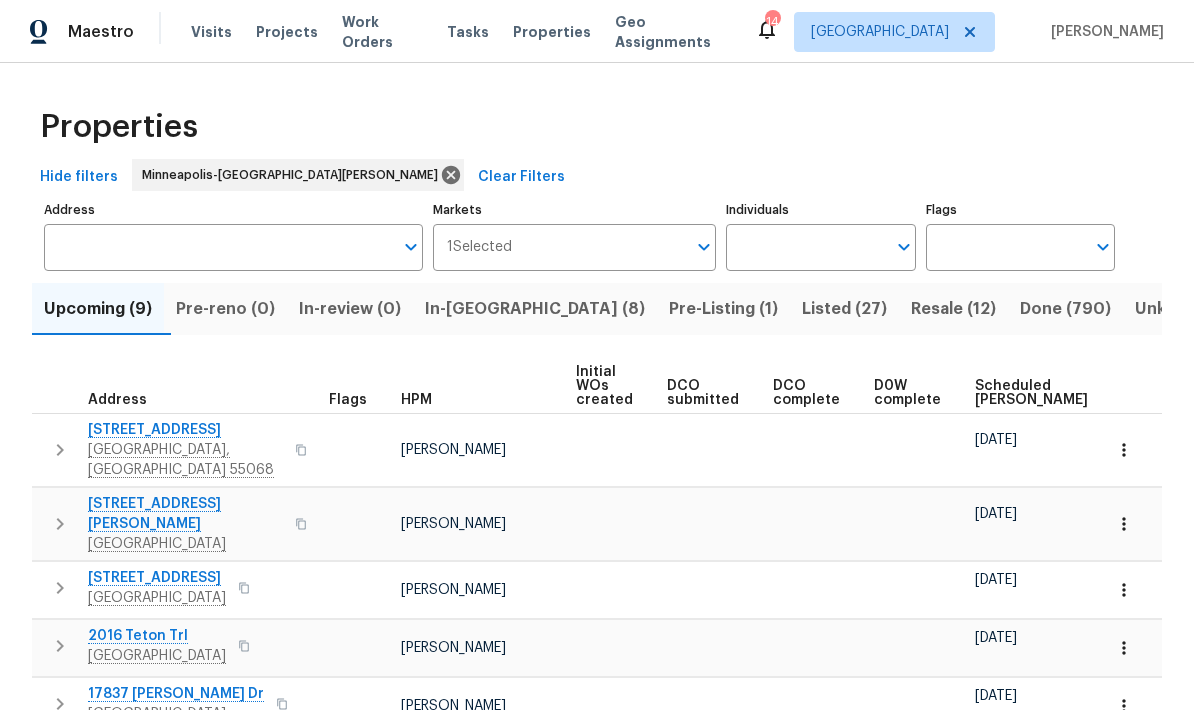 click on "Scheduled [PERSON_NAME]" at bounding box center [1031, 393] 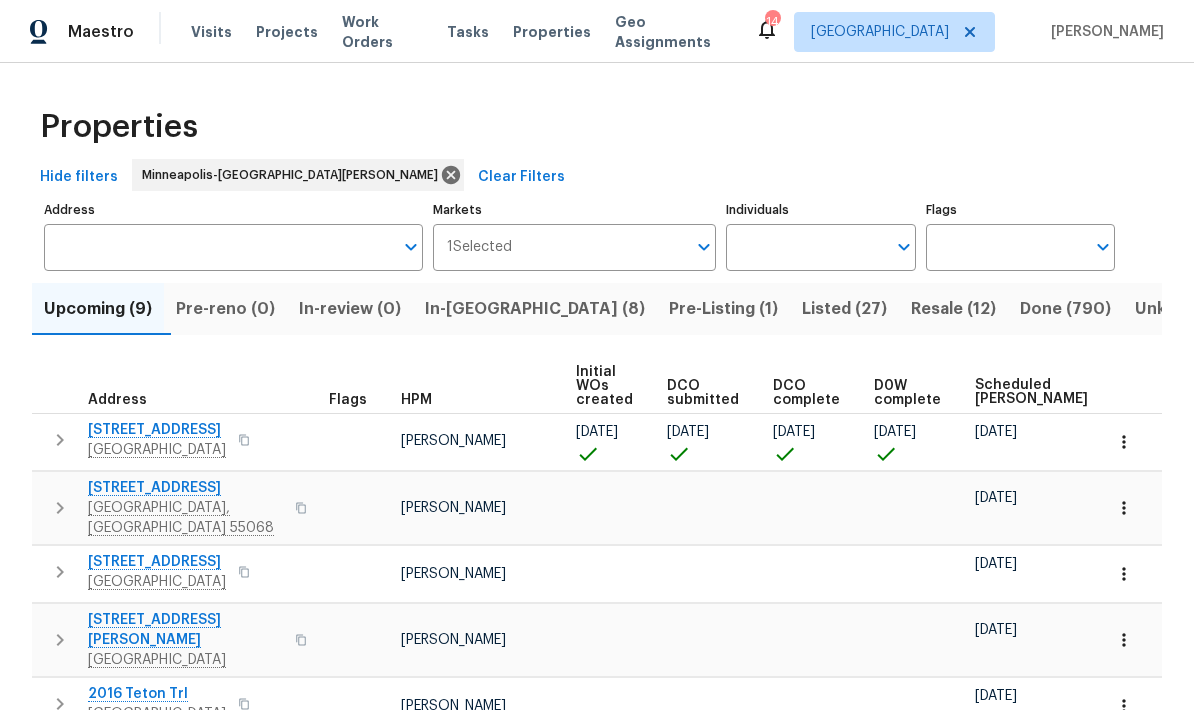 scroll, scrollTop: 0, scrollLeft: 0, axis: both 